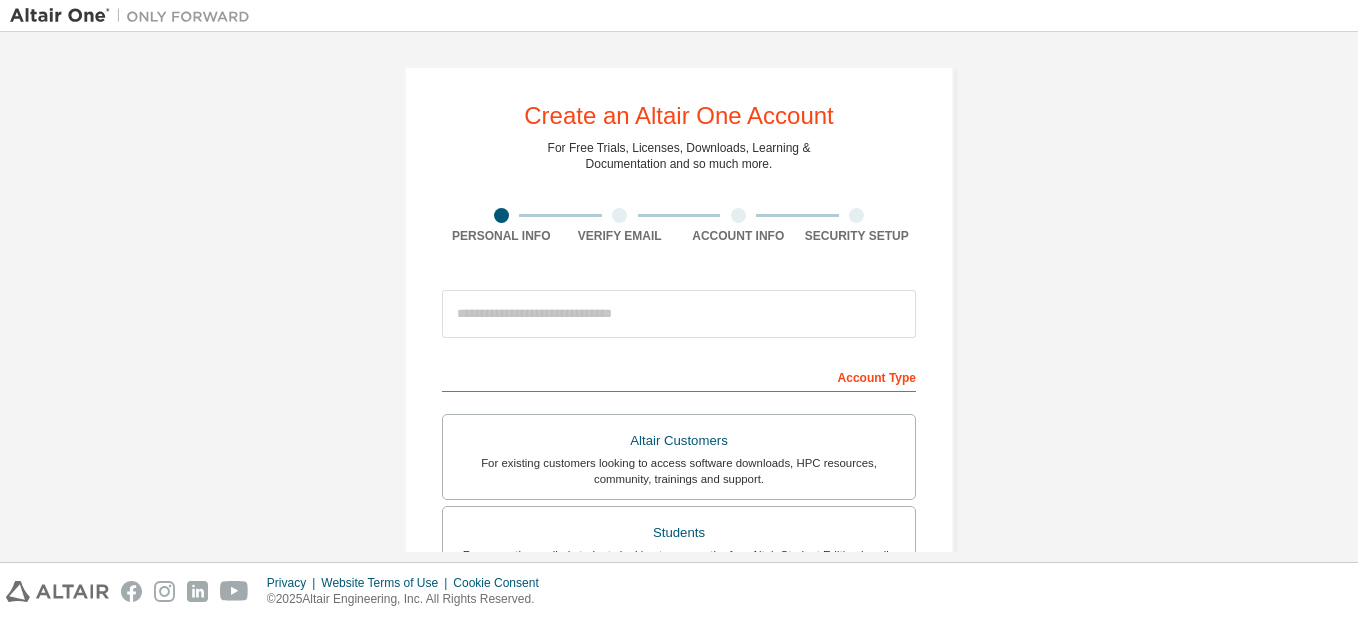 scroll, scrollTop: 0, scrollLeft: 0, axis: both 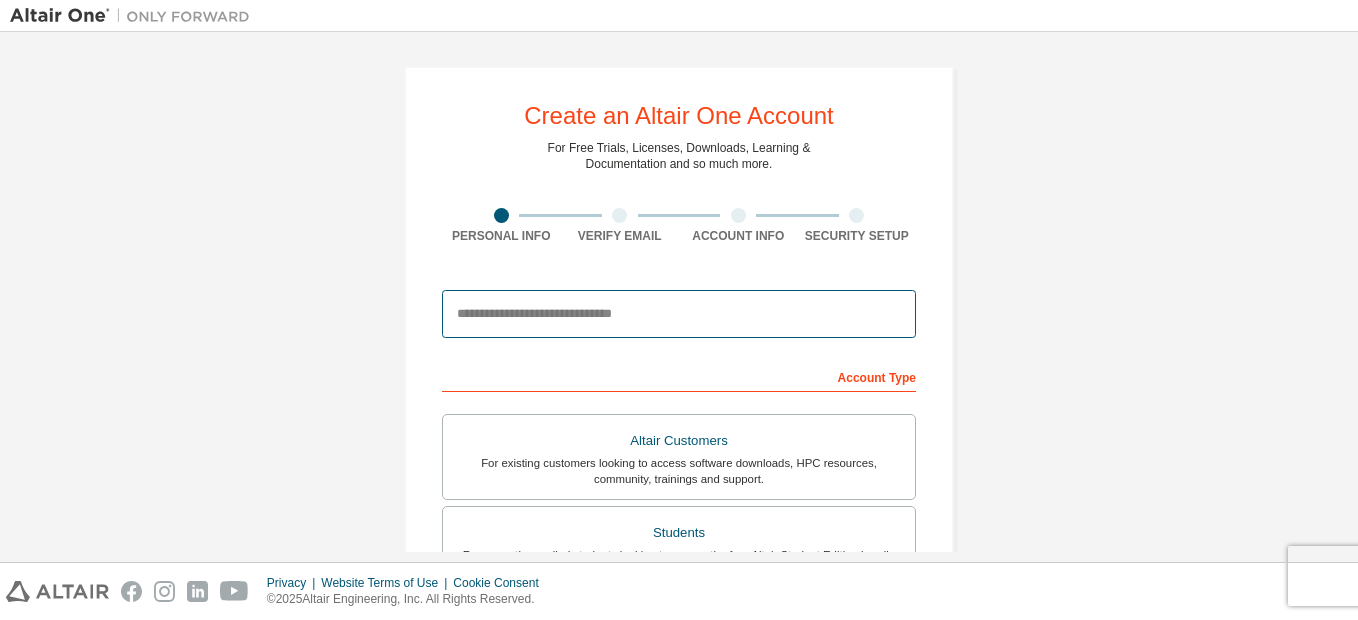 click at bounding box center [679, 314] 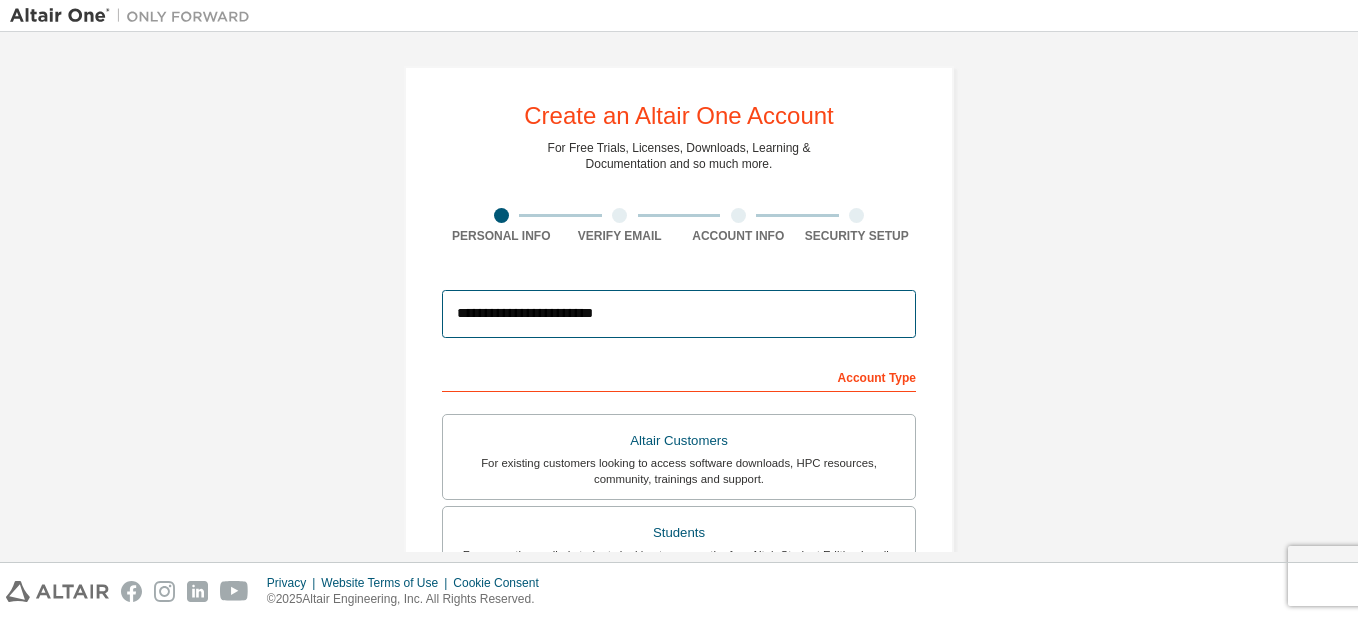 click on "**********" at bounding box center [679, 314] 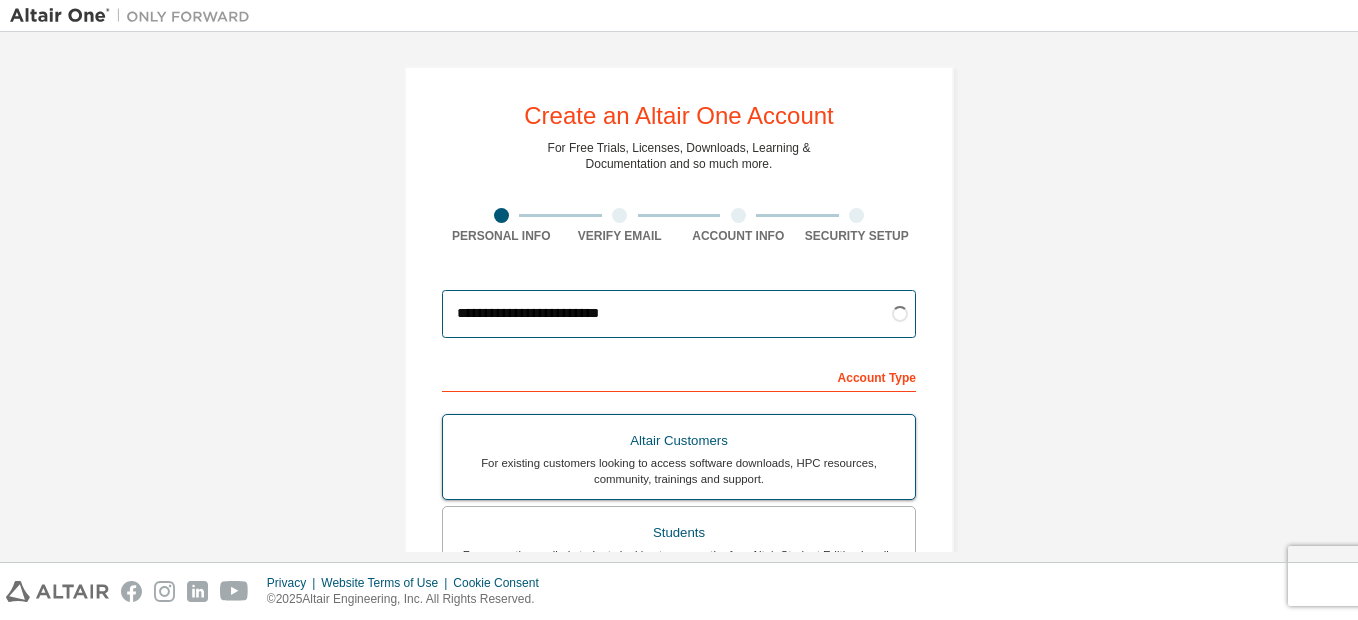 type on "**********" 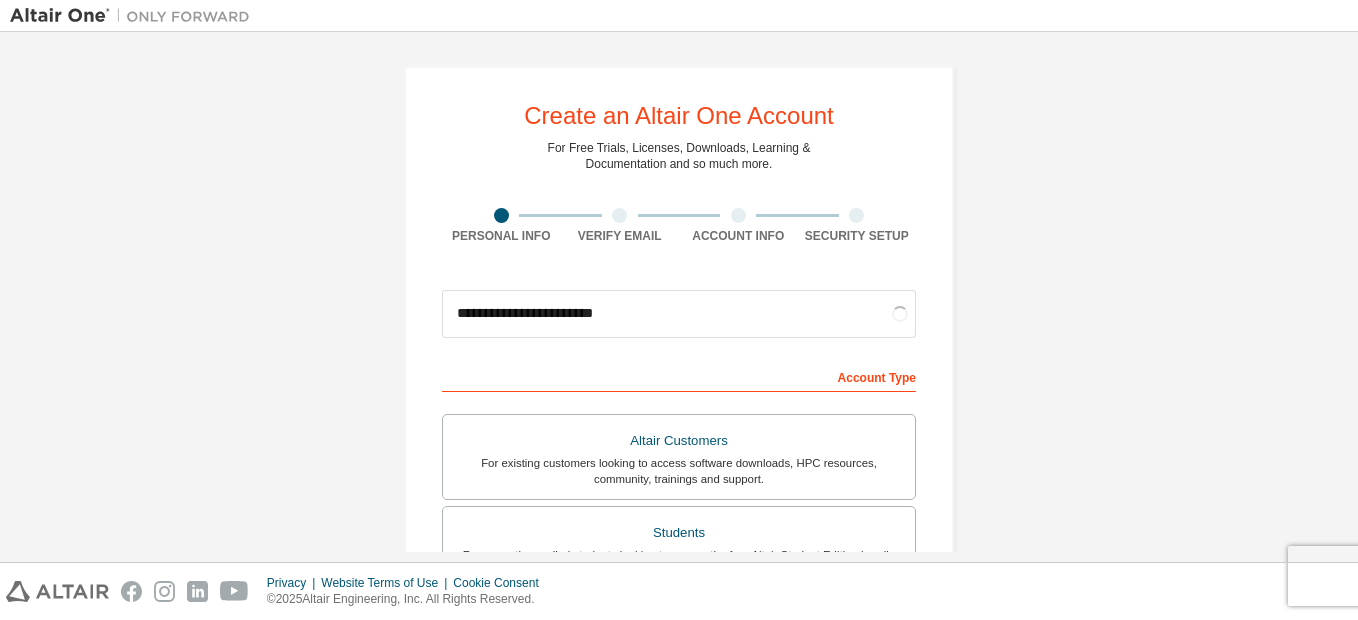 drag, startPoint x: 258, startPoint y: 362, endPoint x: 245, endPoint y: 366, distance: 13.601471 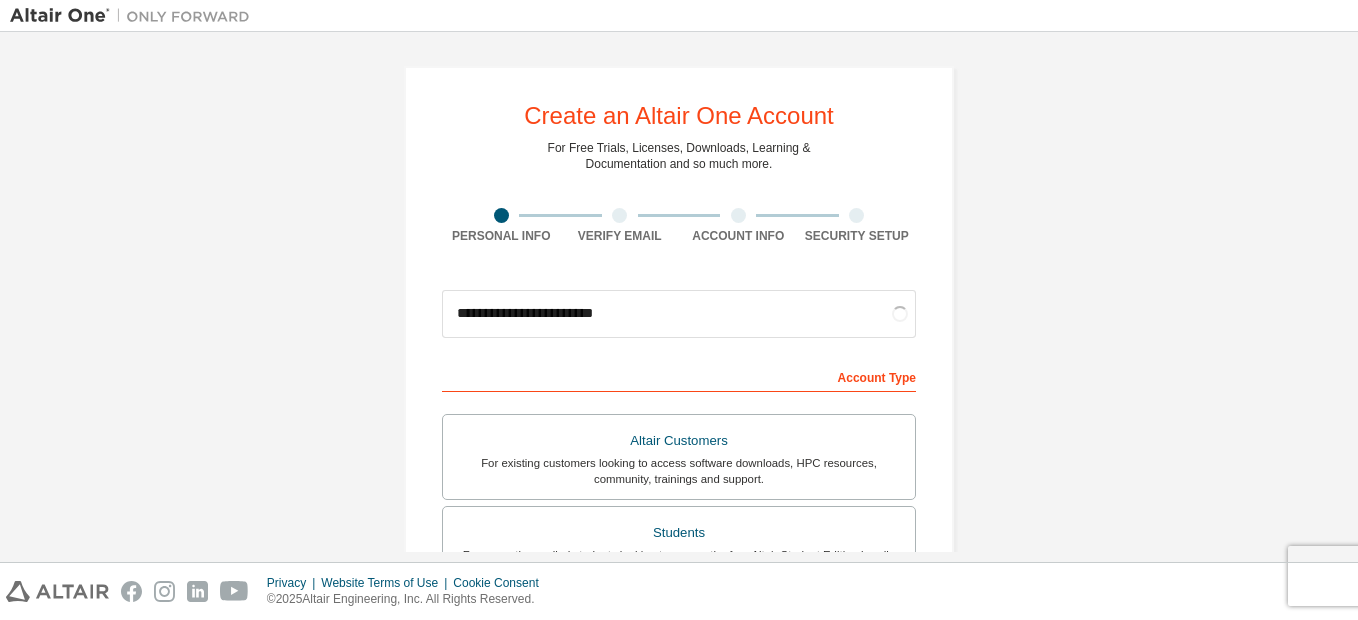 click on "Account Type" at bounding box center [679, 376] 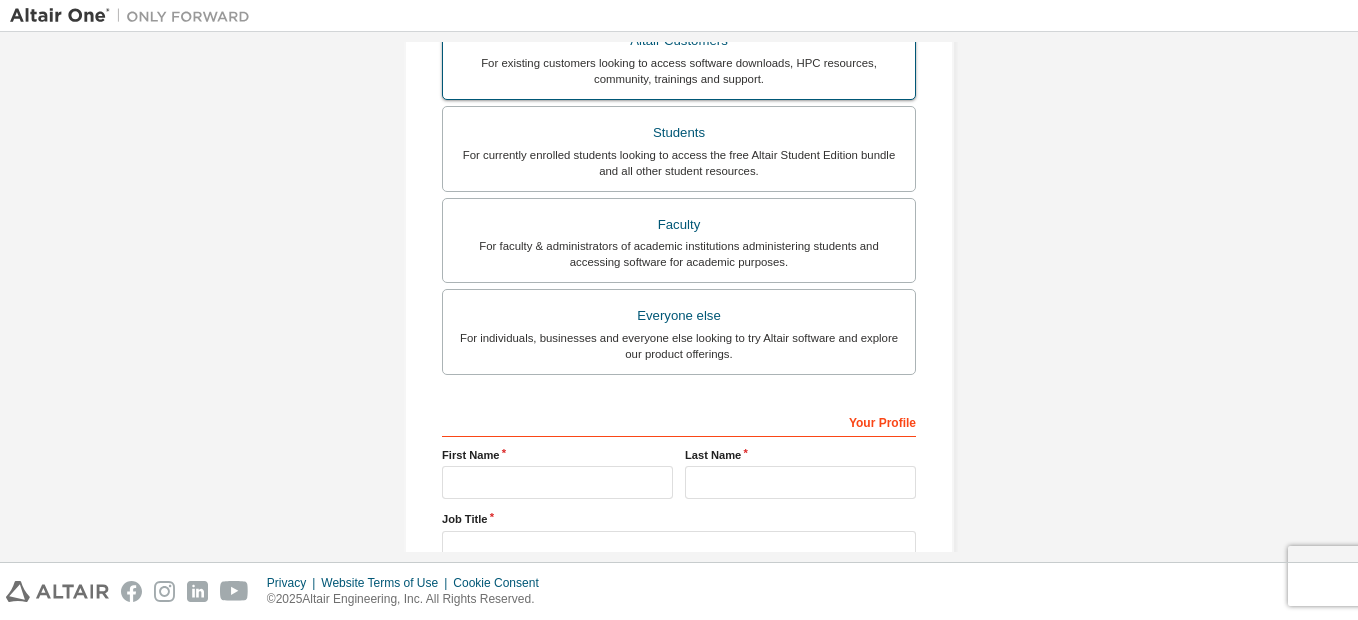 scroll, scrollTop: 500, scrollLeft: 0, axis: vertical 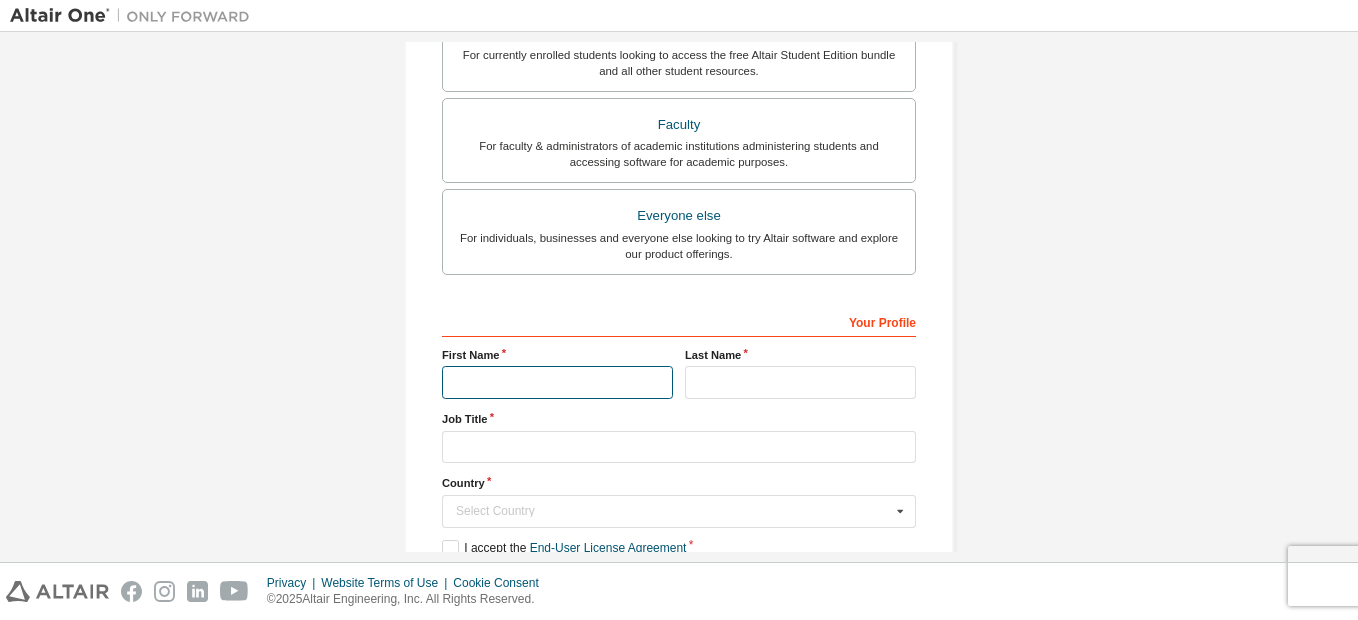 click at bounding box center [557, 382] 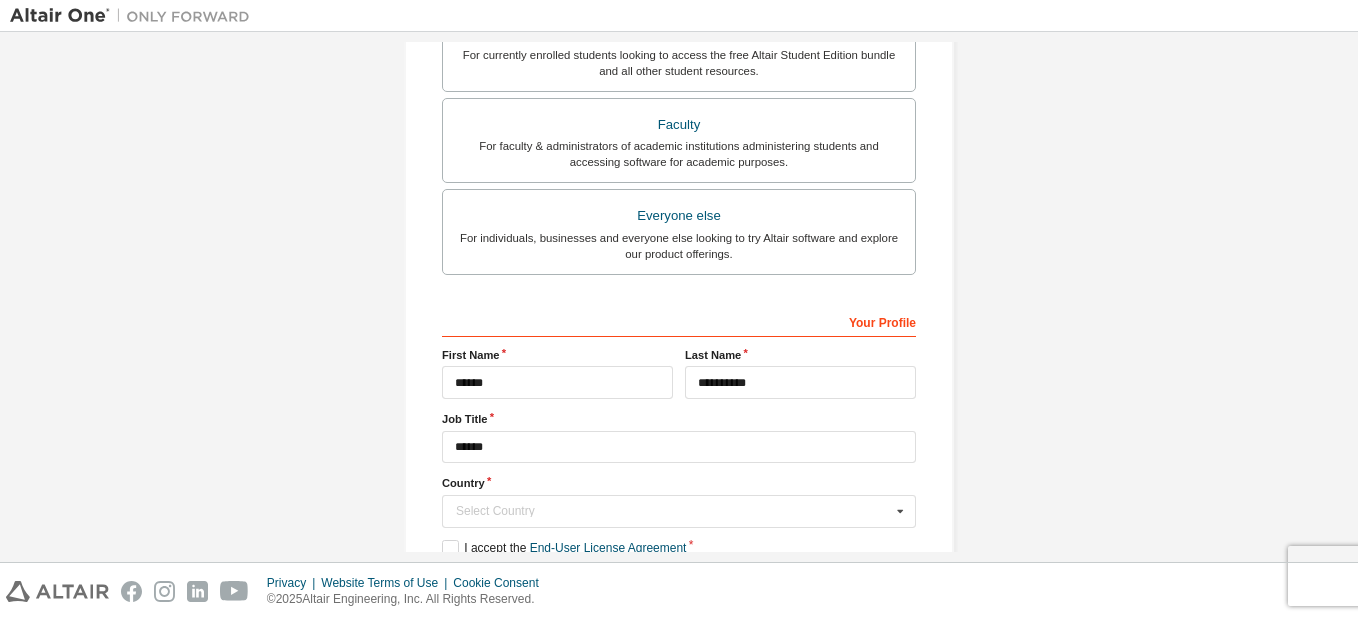 type 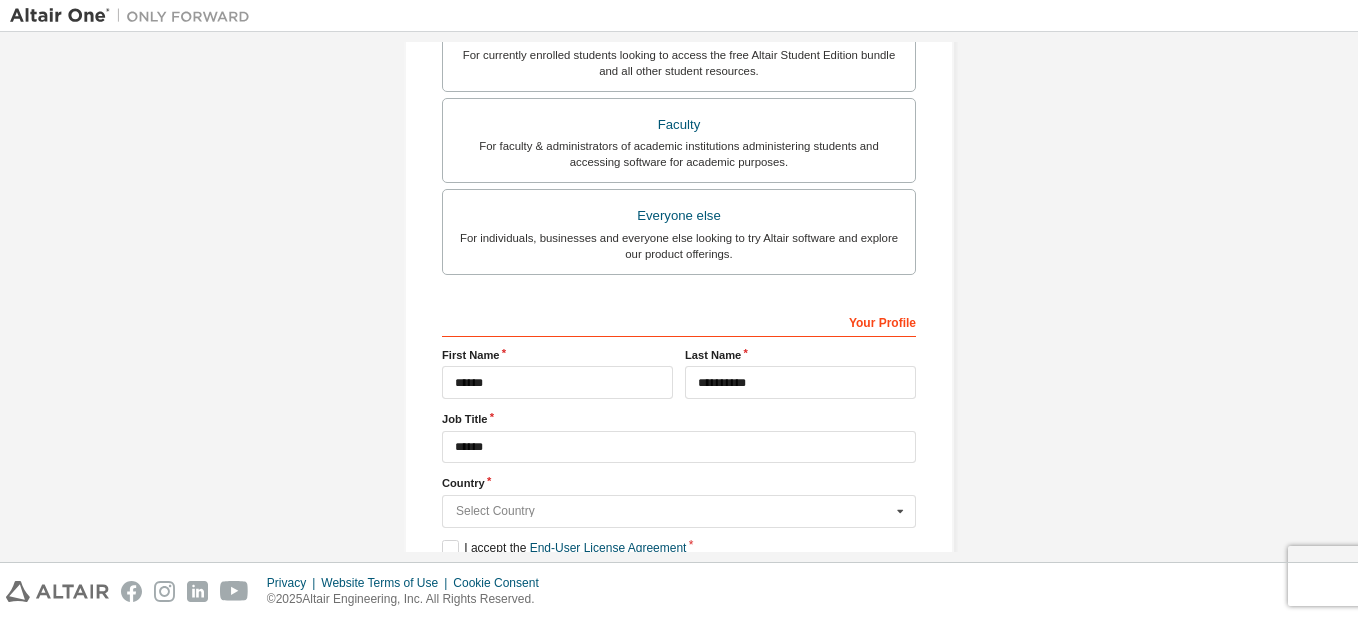 type on "******" 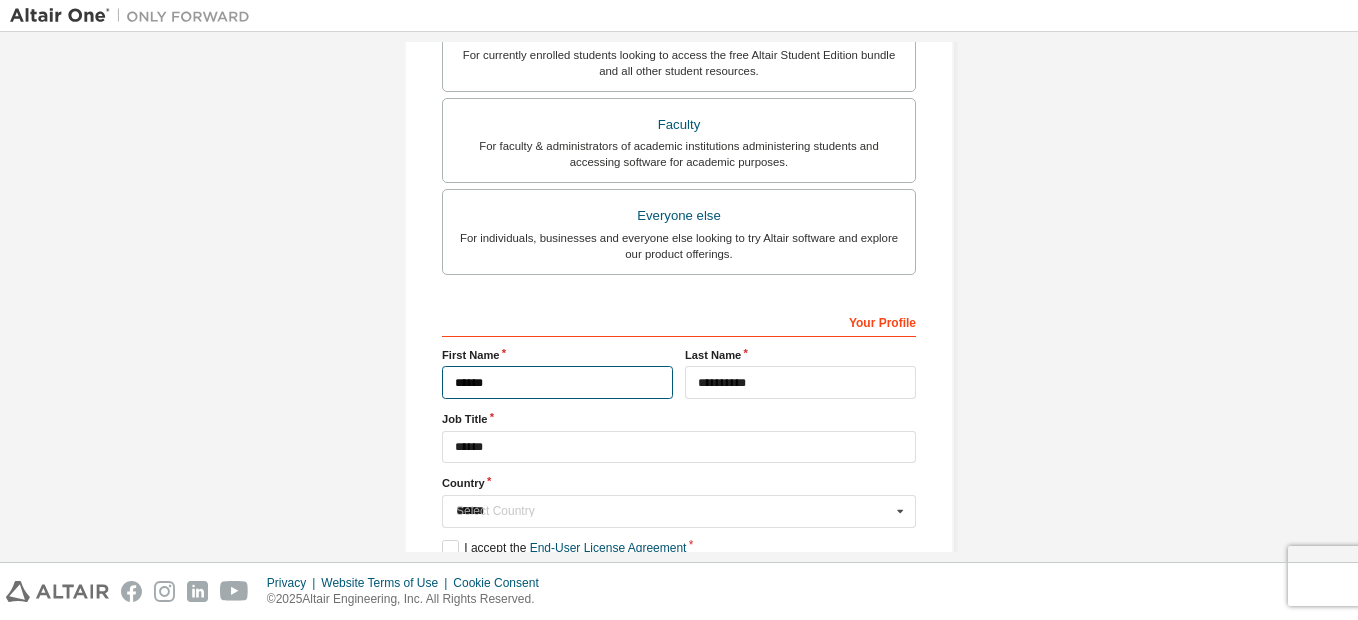type 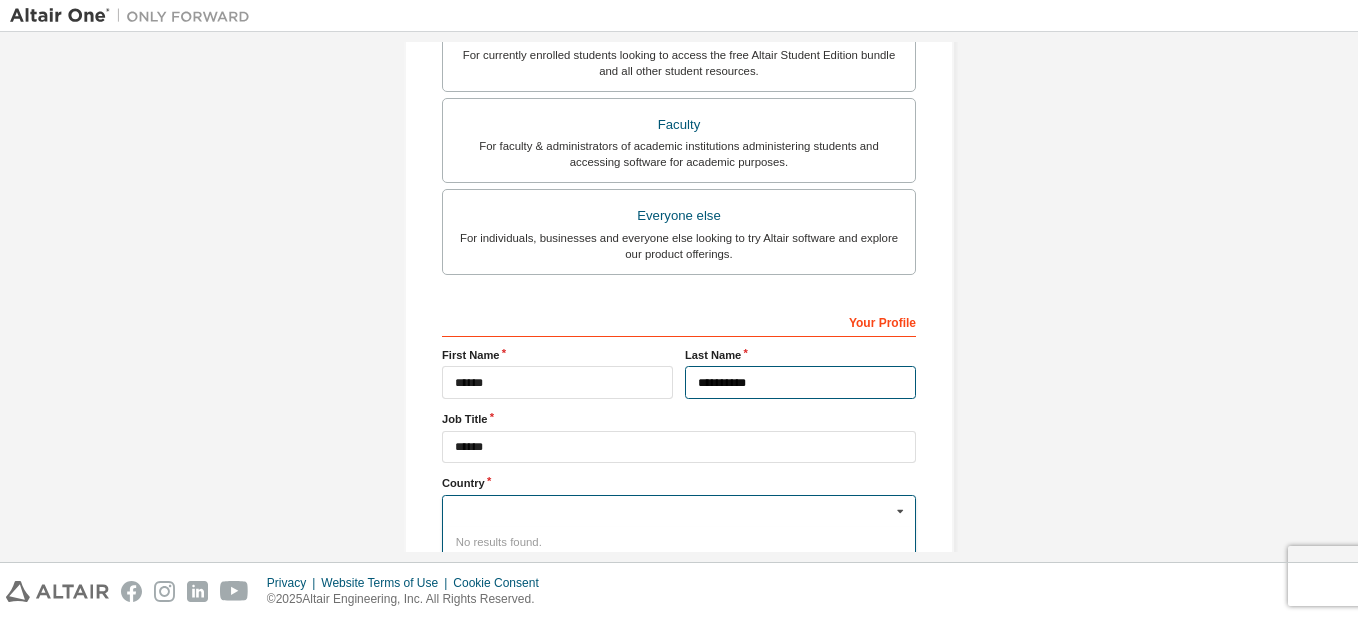 click on "**********" at bounding box center [800, 382] 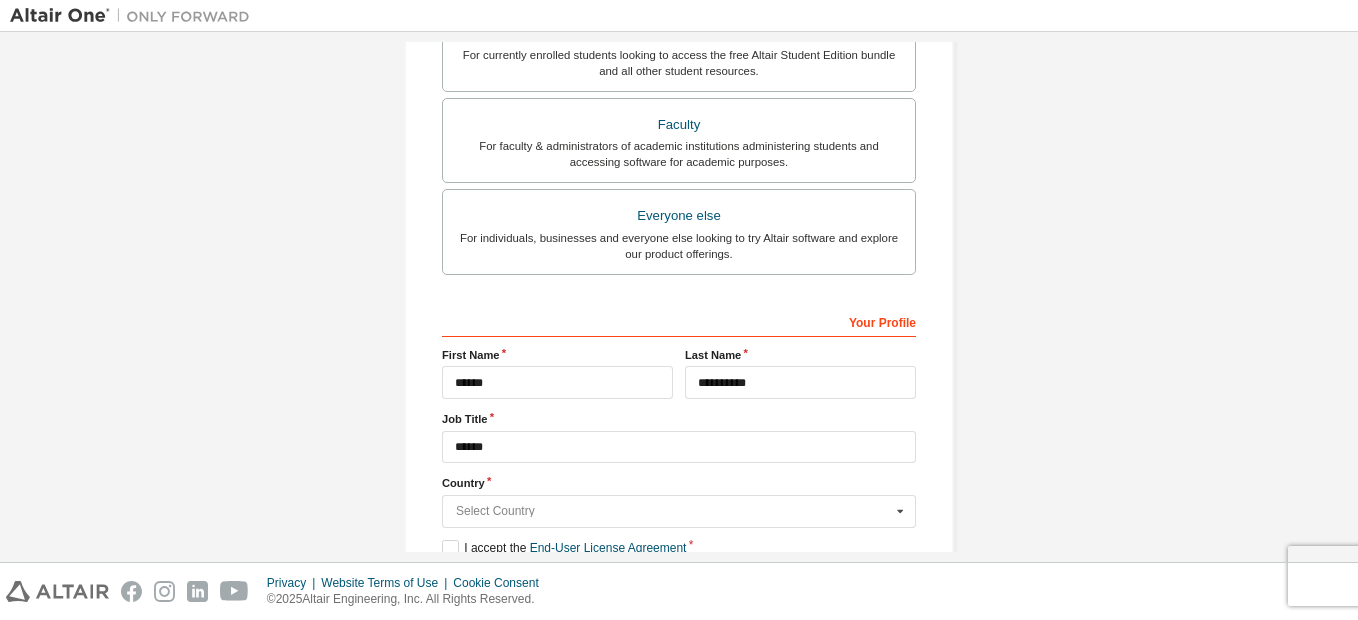 type on "******" 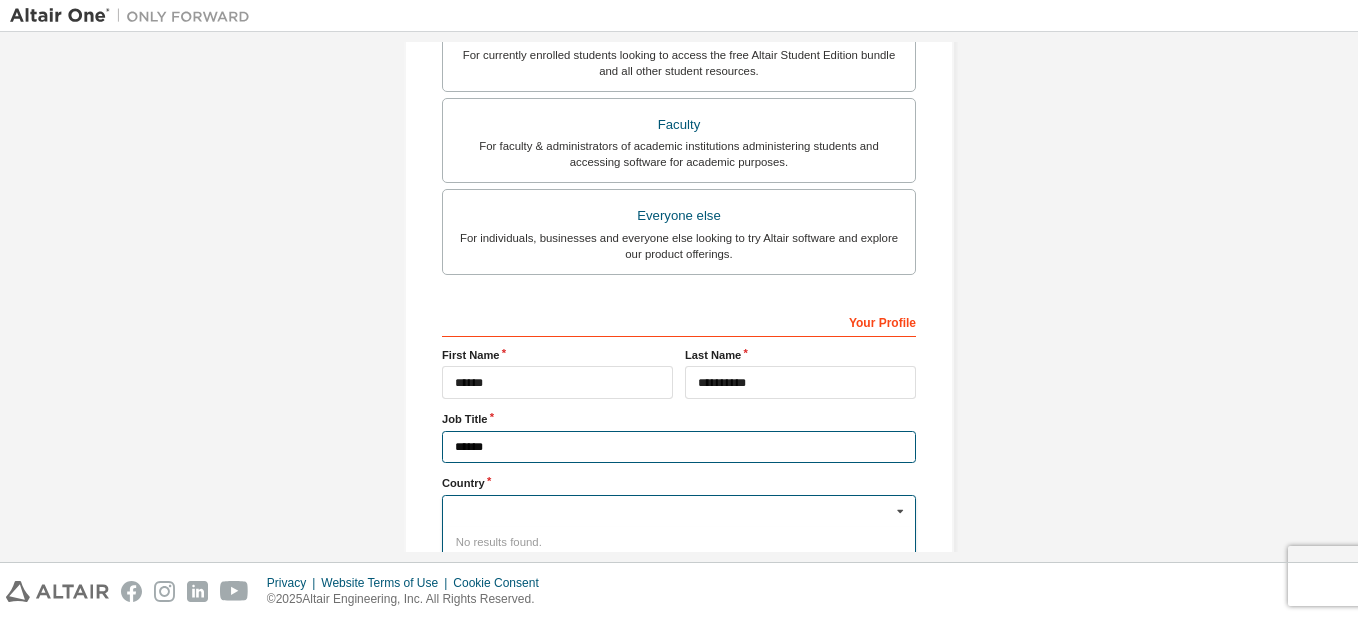 click on "******" at bounding box center (679, 447) 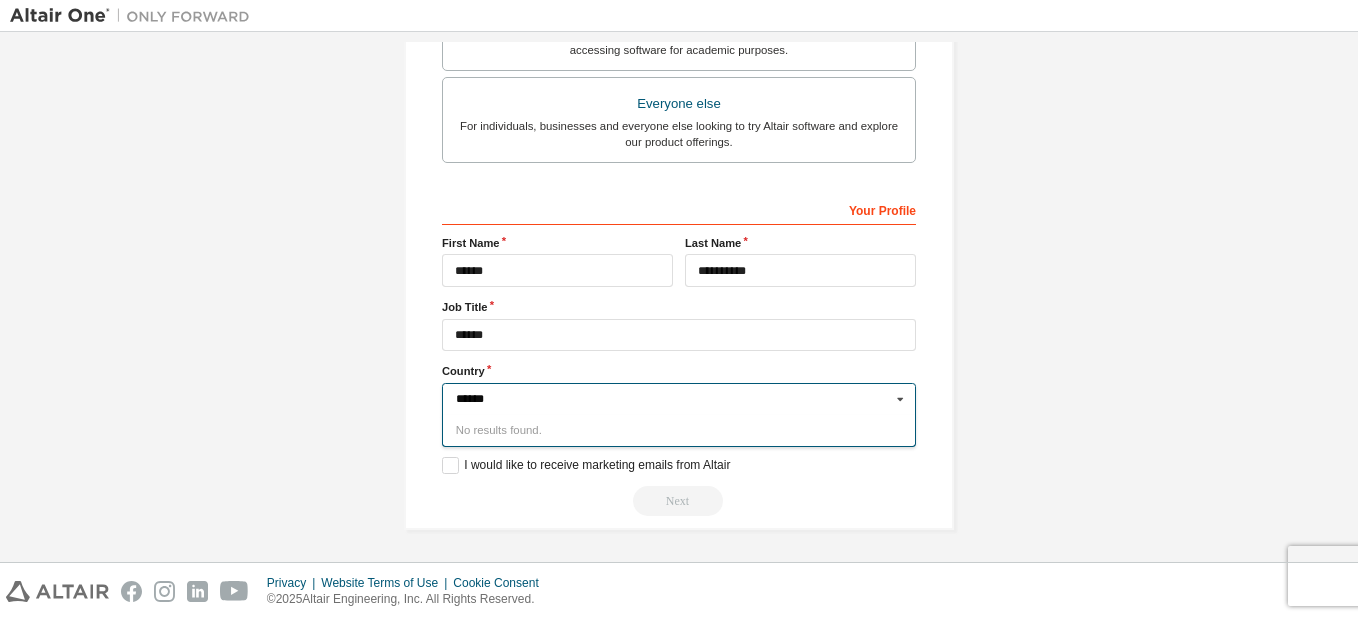 scroll, scrollTop: 614, scrollLeft: 0, axis: vertical 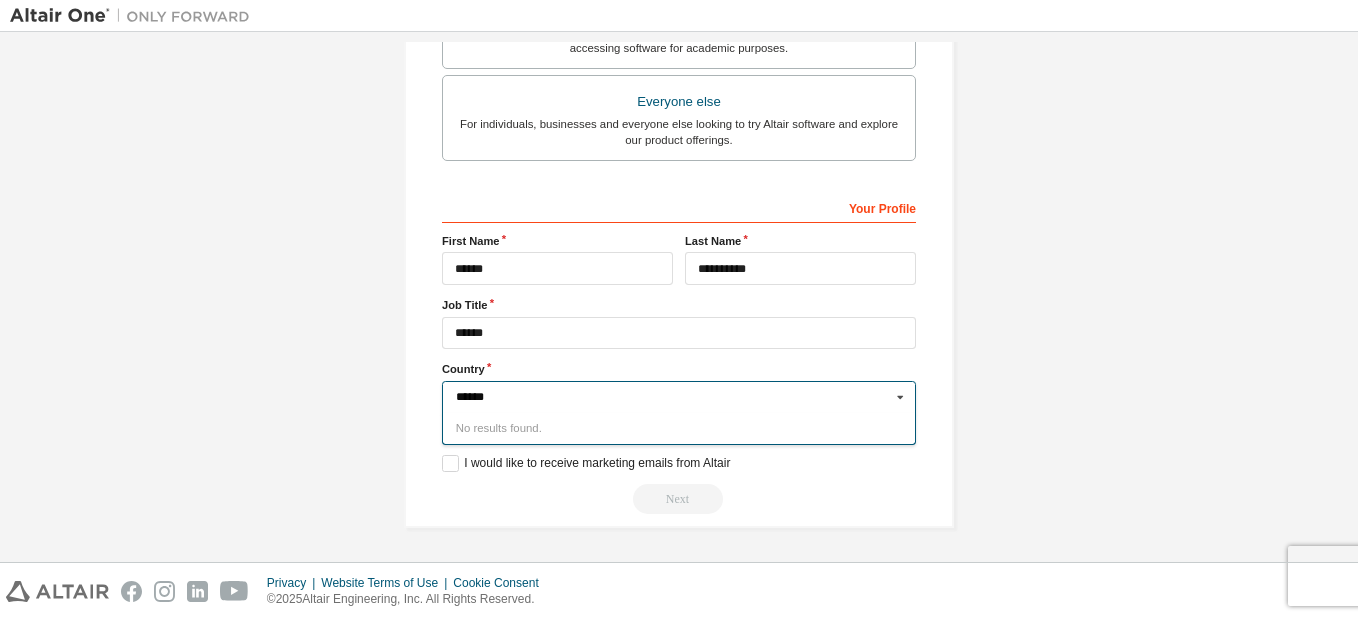 click on "******" at bounding box center [680, 397] 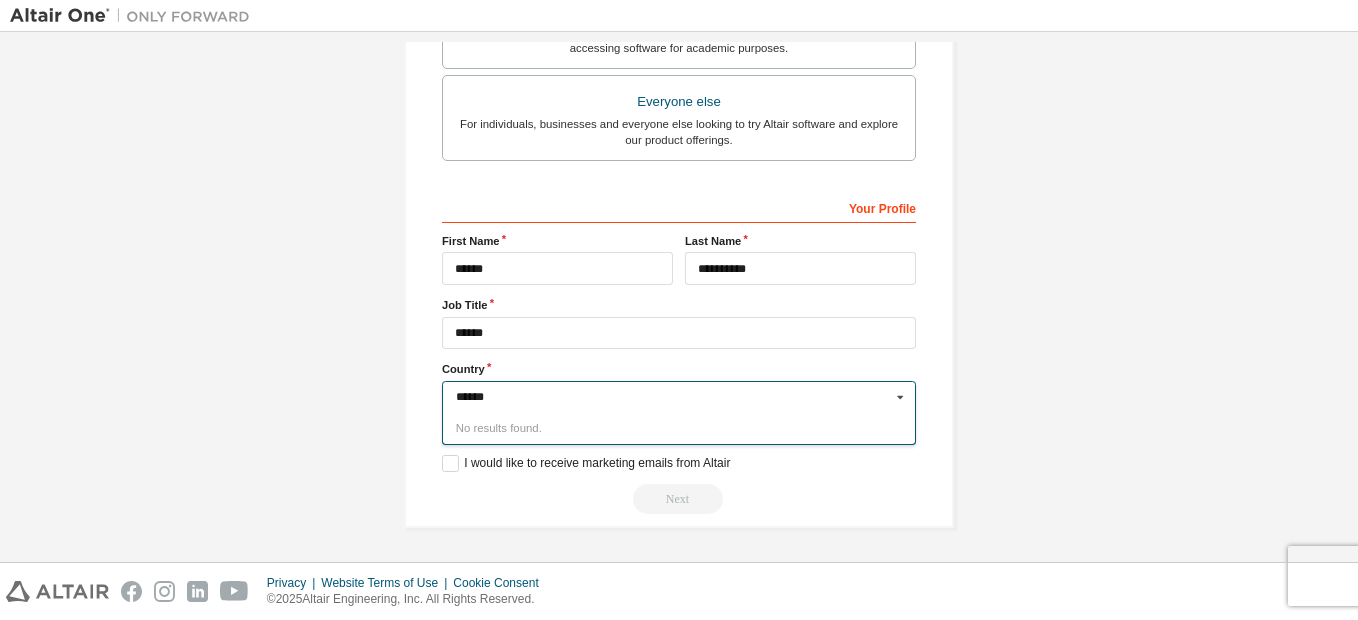 click on "No results found." at bounding box center (679, 428) 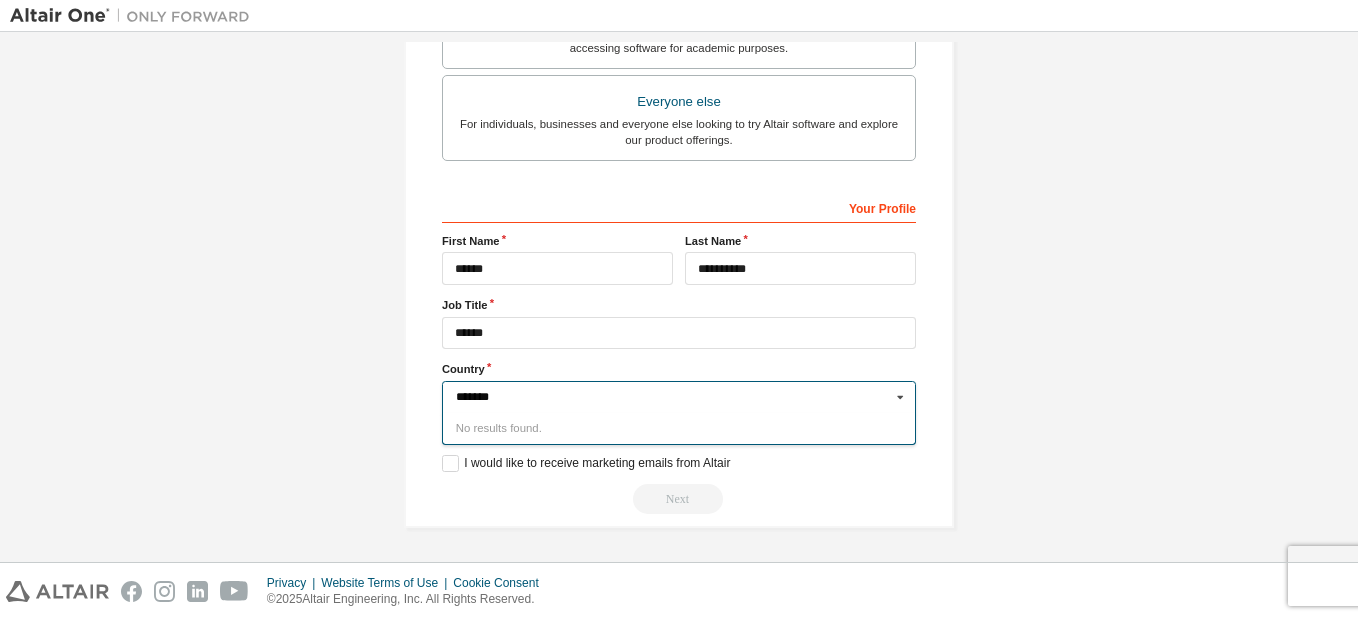 type on "******" 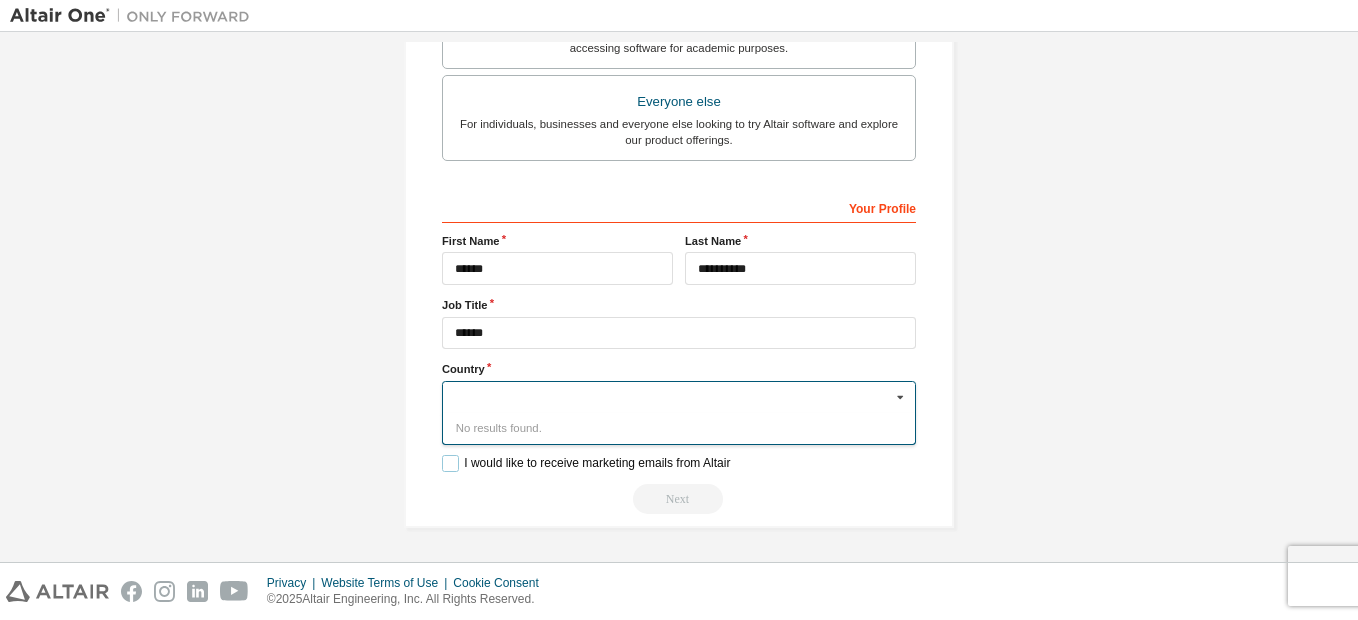 click on "I would like to receive marketing emails from Altair" at bounding box center [586, 463] 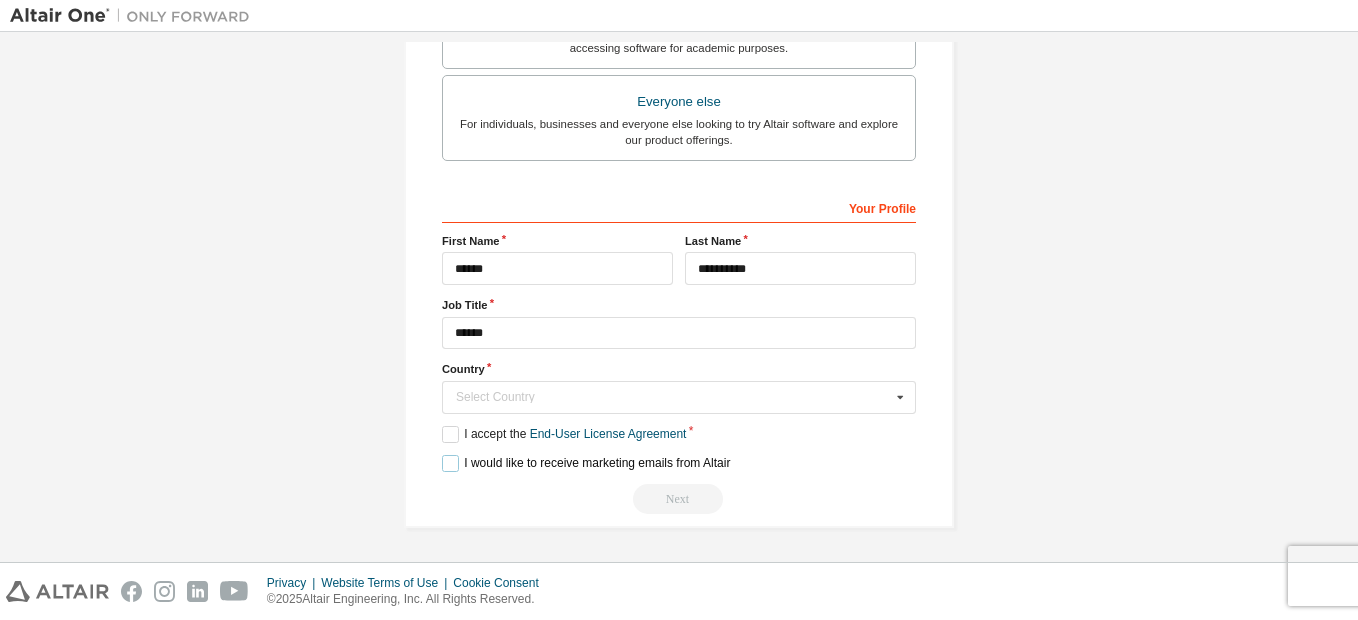 click on "I would like to receive marketing emails from Altair" at bounding box center (586, 463) 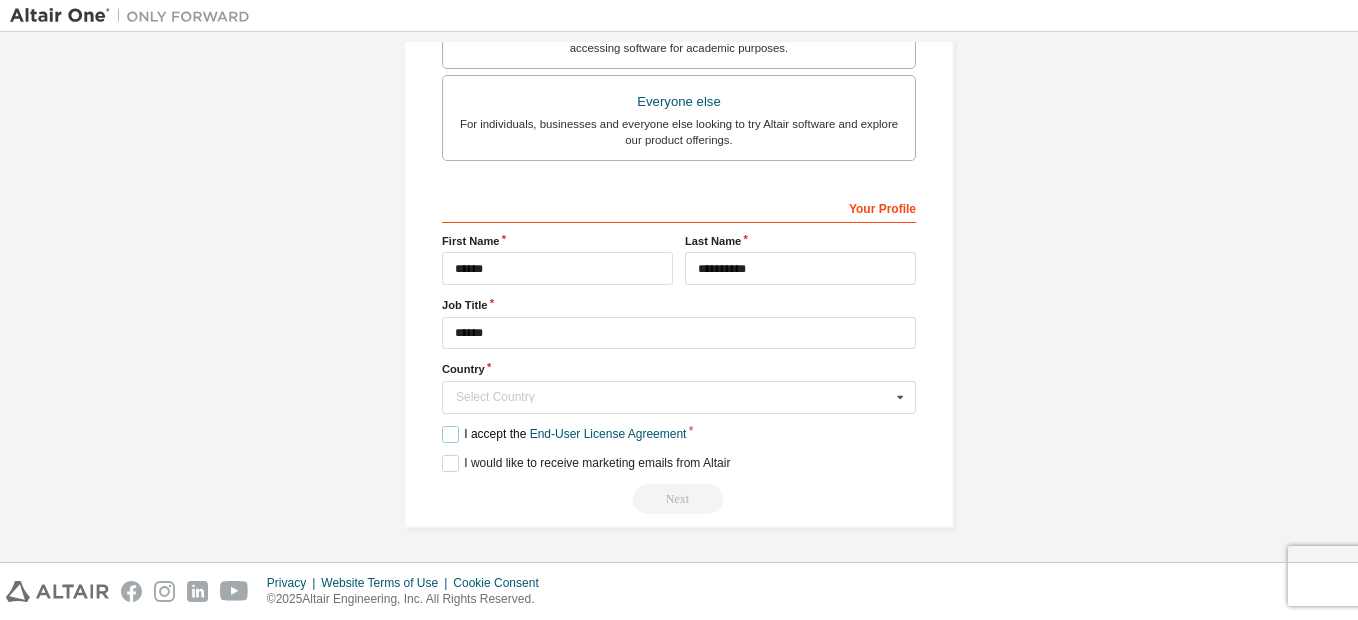 click on "I accept the    End-User License Agreement" at bounding box center (564, 434) 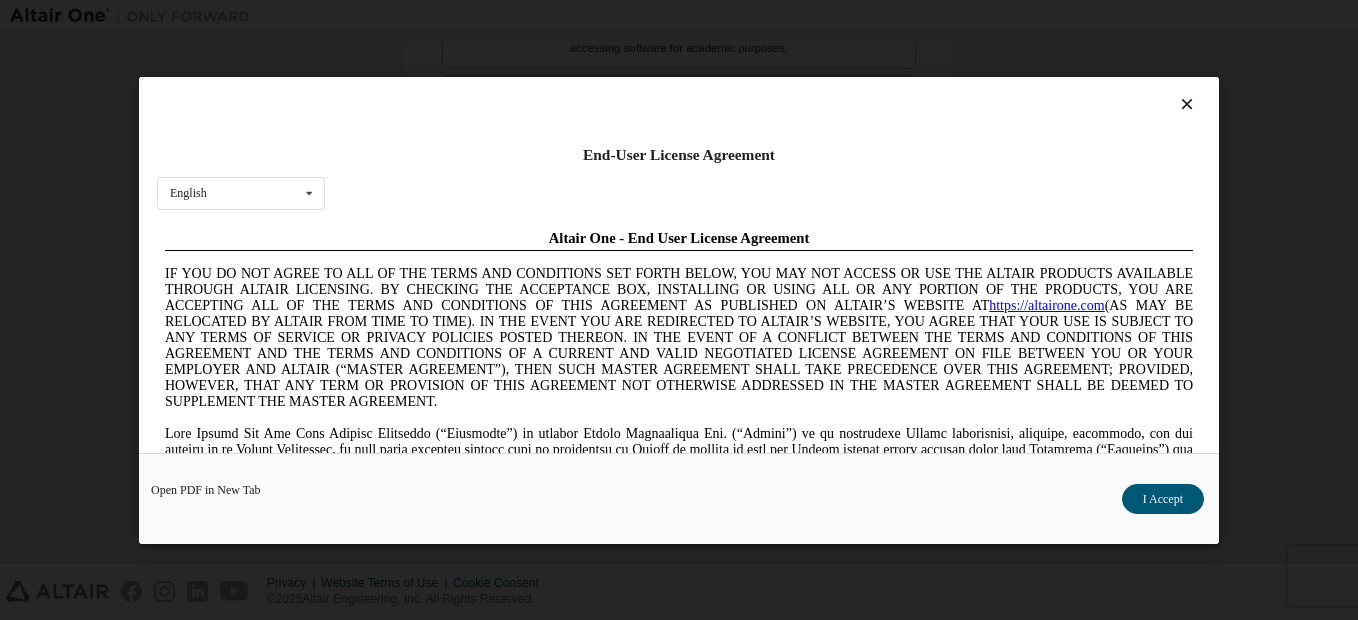 scroll, scrollTop: 0, scrollLeft: 0, axis: both 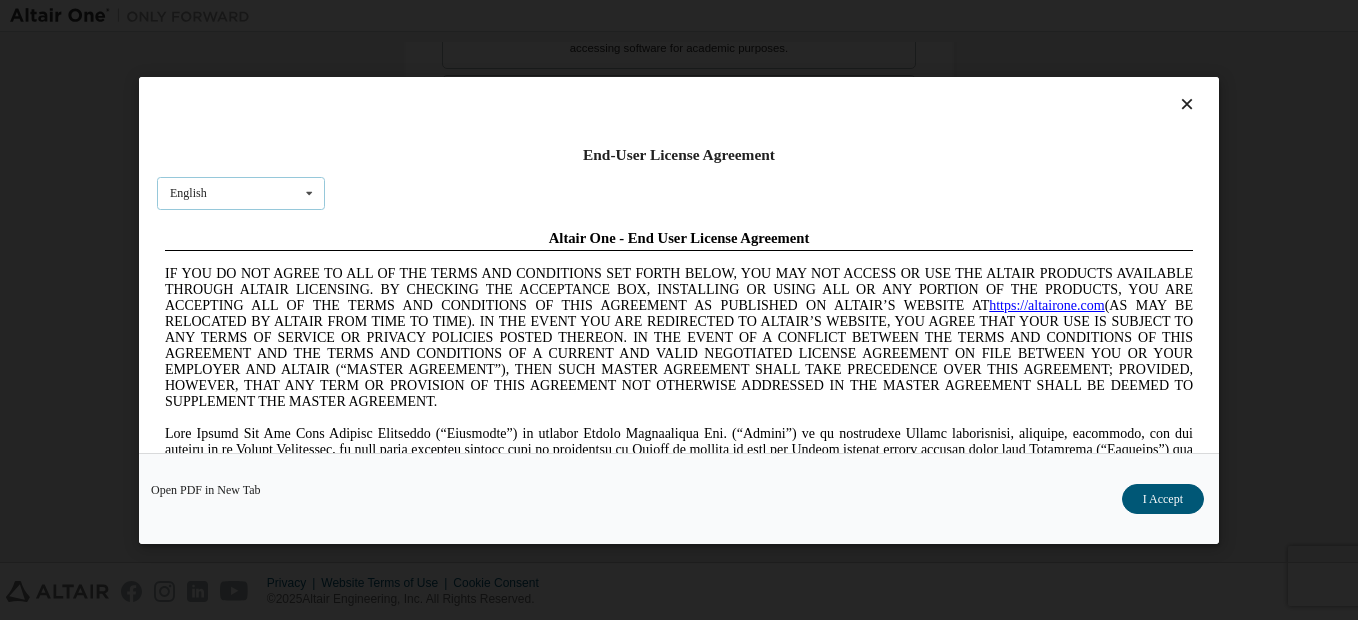 click at bounding box center [309, 192] 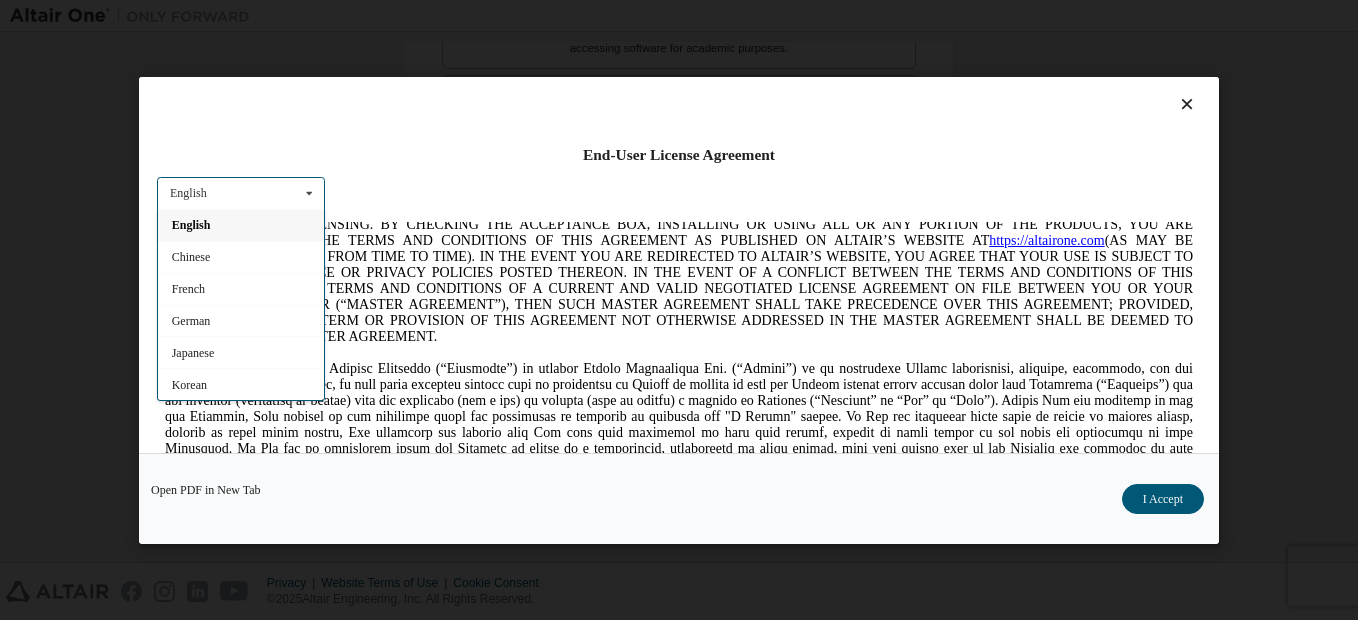 scroll, scrollTop: 100, scrollLeft: 0, axis: vertical 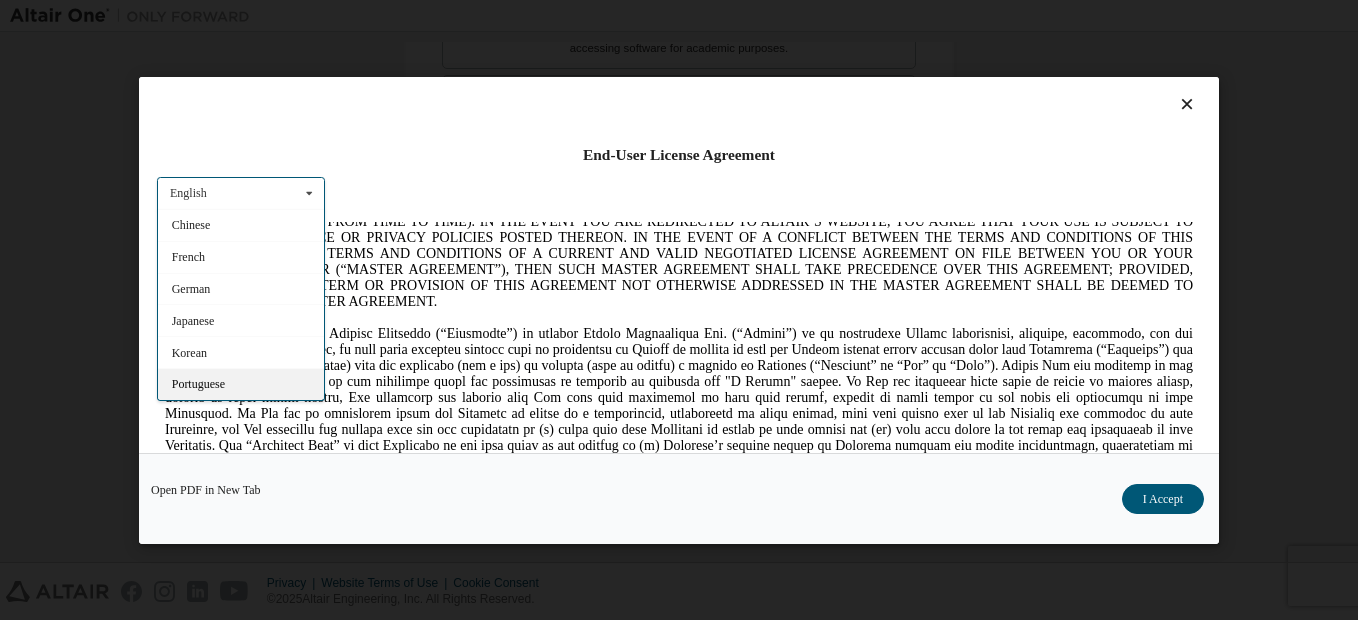 click on "Portuguese" at bounding box center (198, 384) 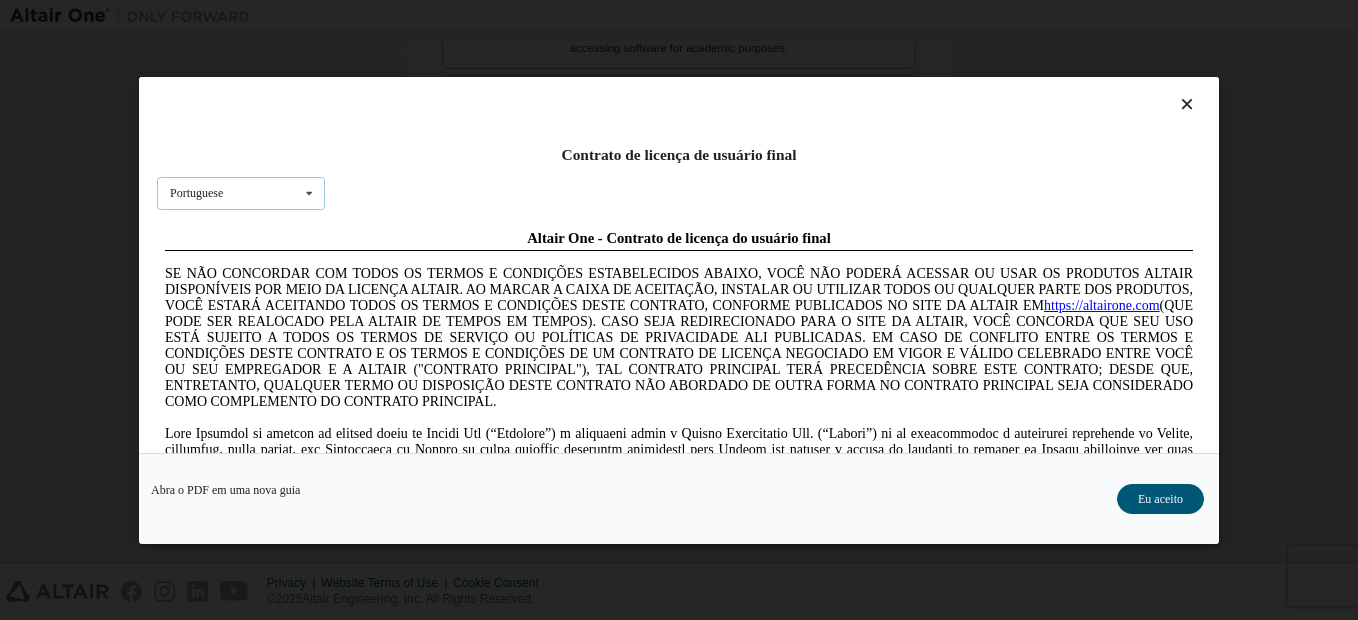 scroll, scrollTop: 0, scrollLeft: 0, axis: both 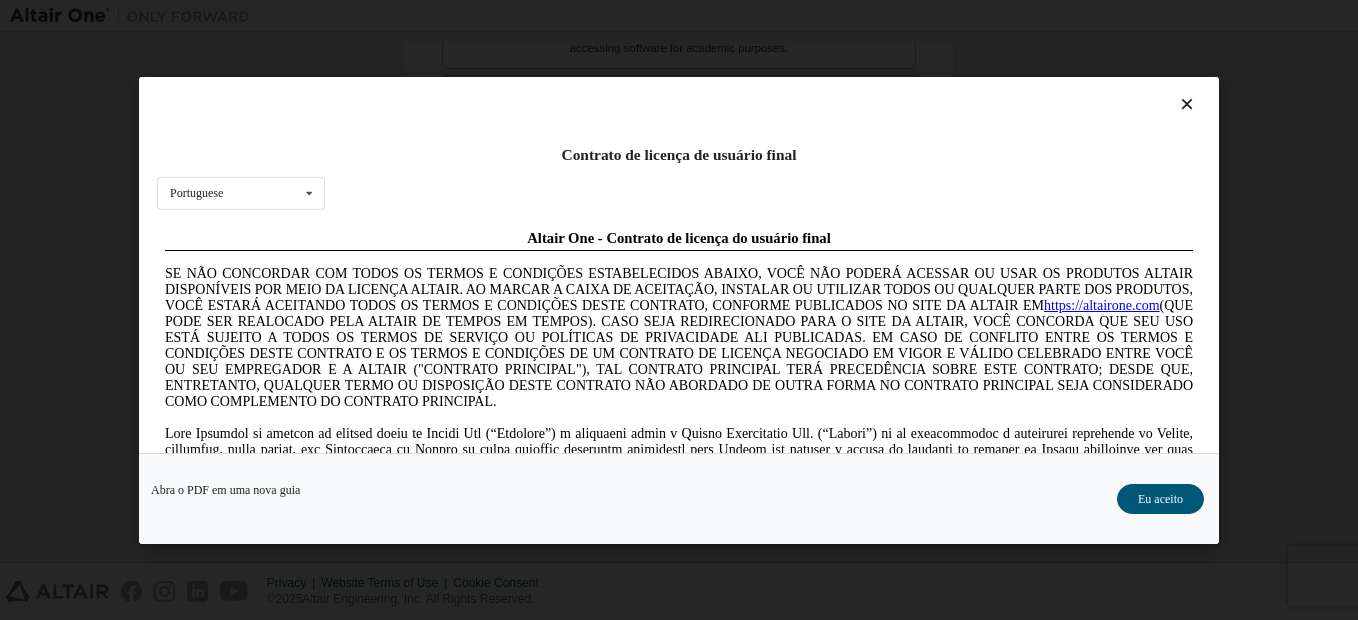 click on "Eu aceito" at bounding box center (1160, 499) 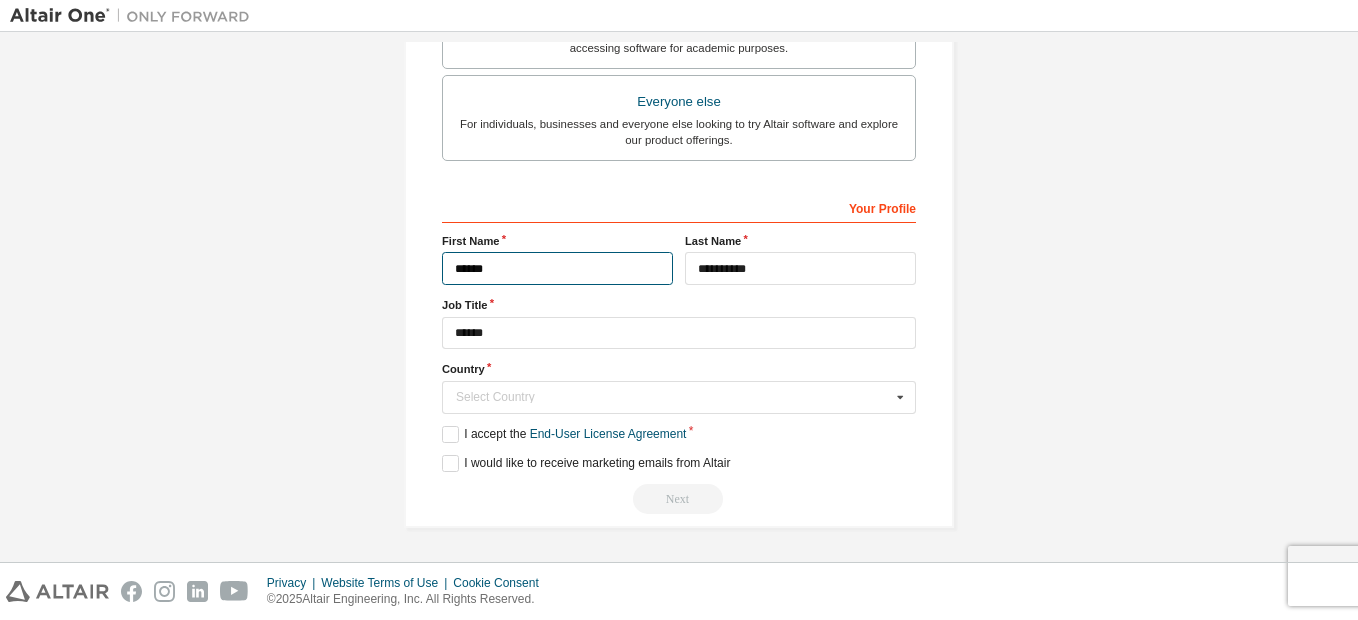 click on "******" at bounding box center (557, 268) 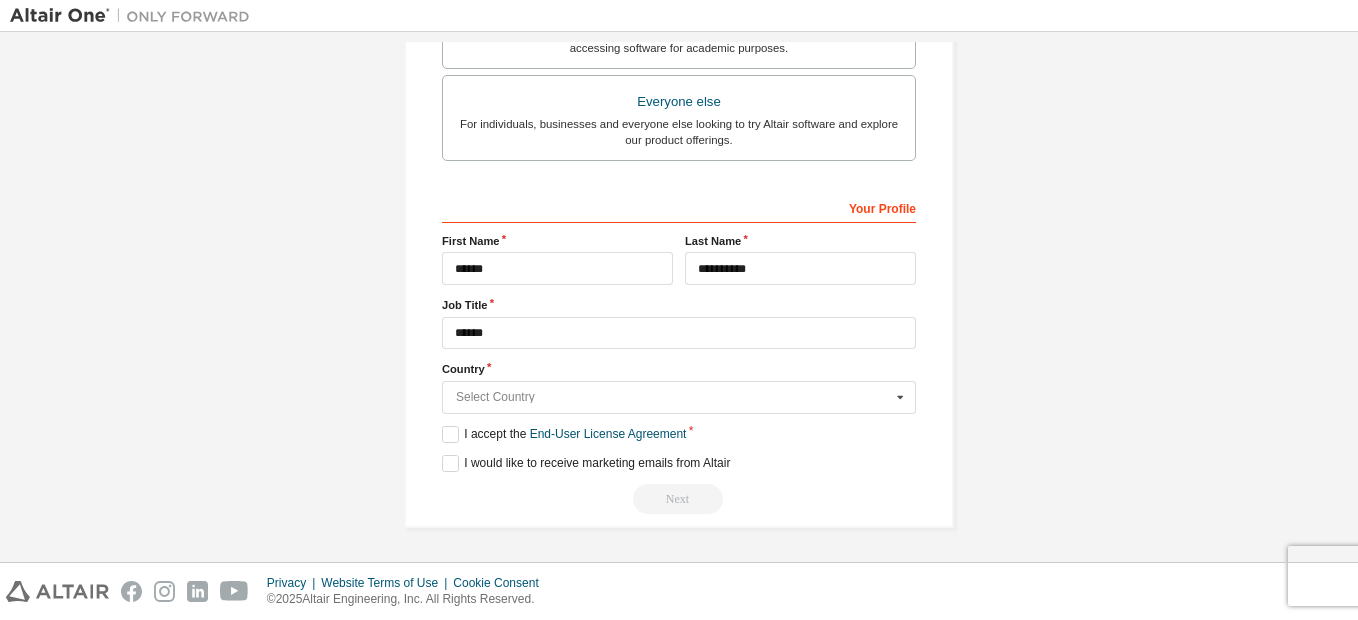 type on "******" 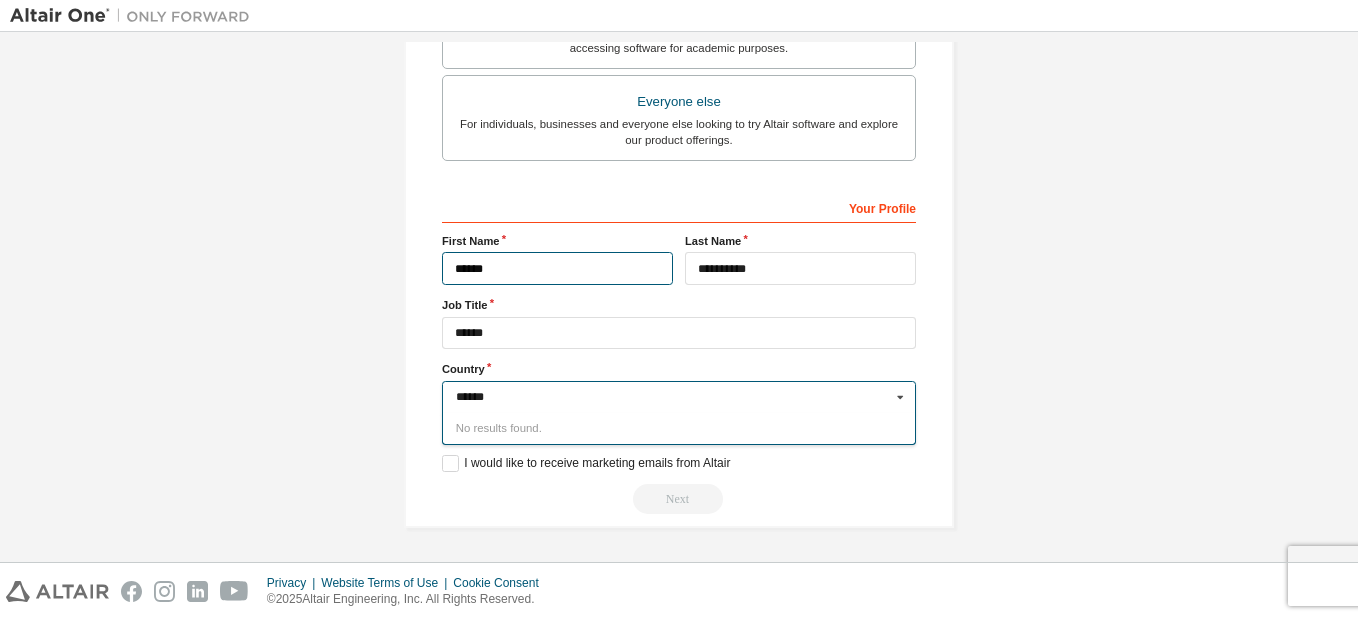 type 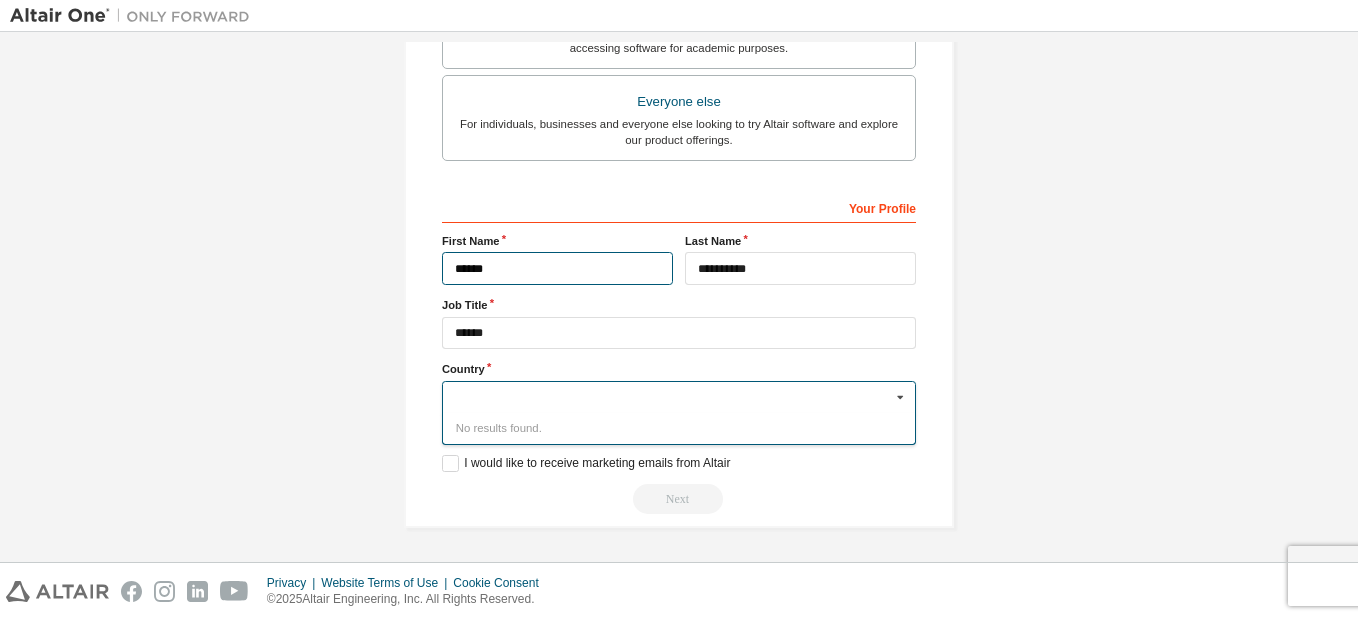 click on "******" at bounding box center [557, 268] 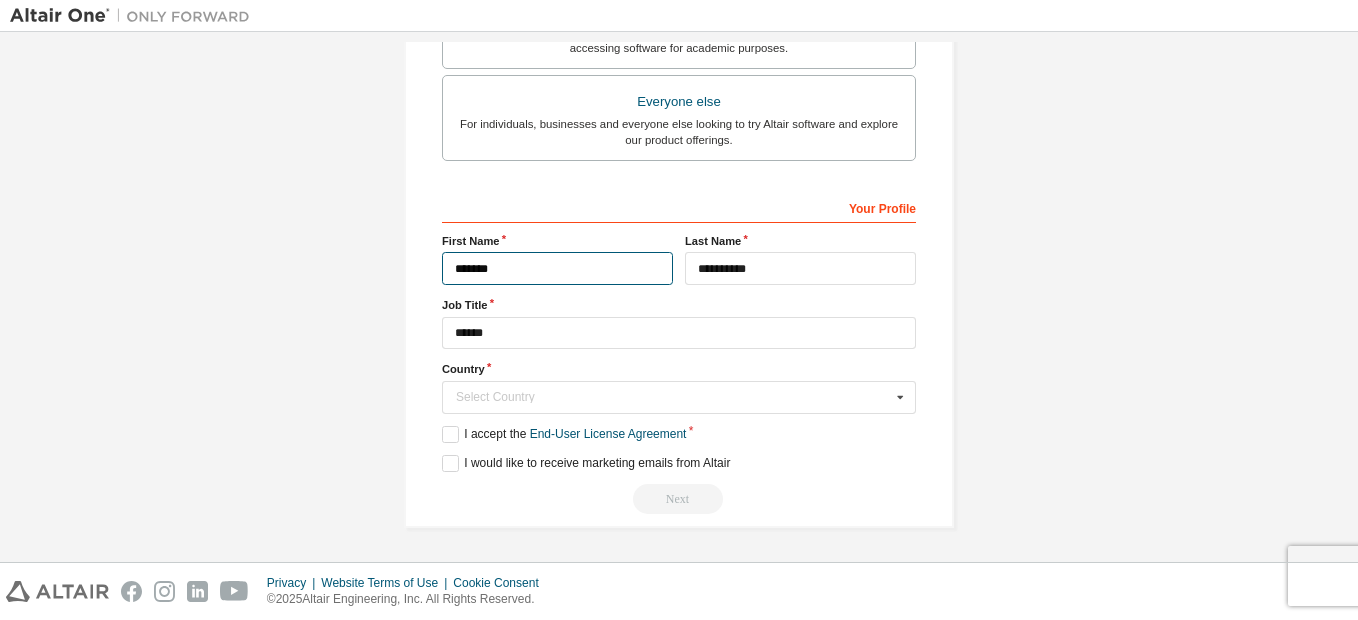 type on "******" 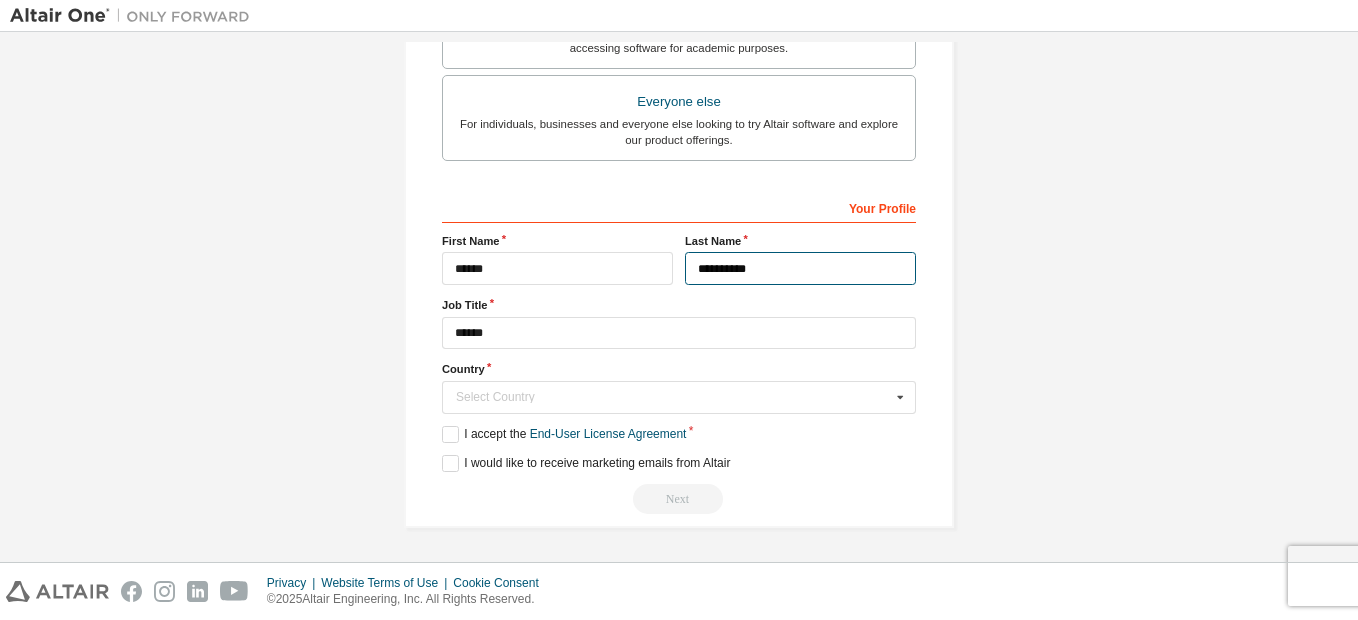 click on "**********" at bounding box center (800, 268) 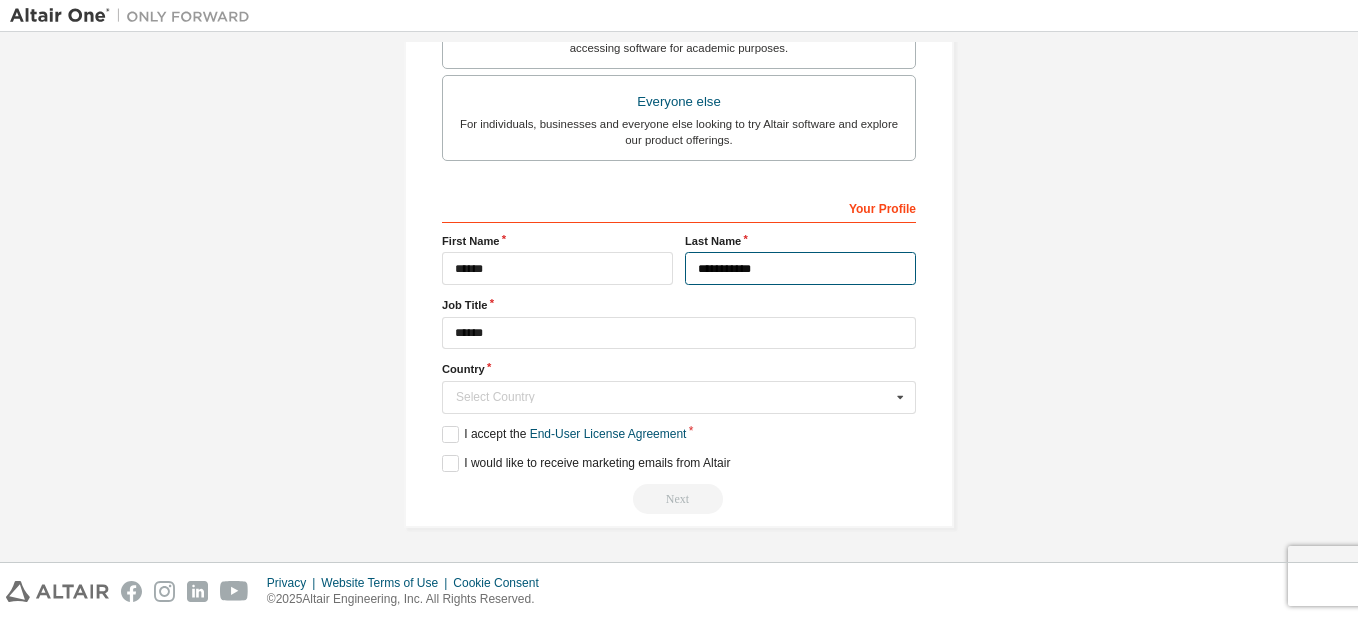 type on "**********" 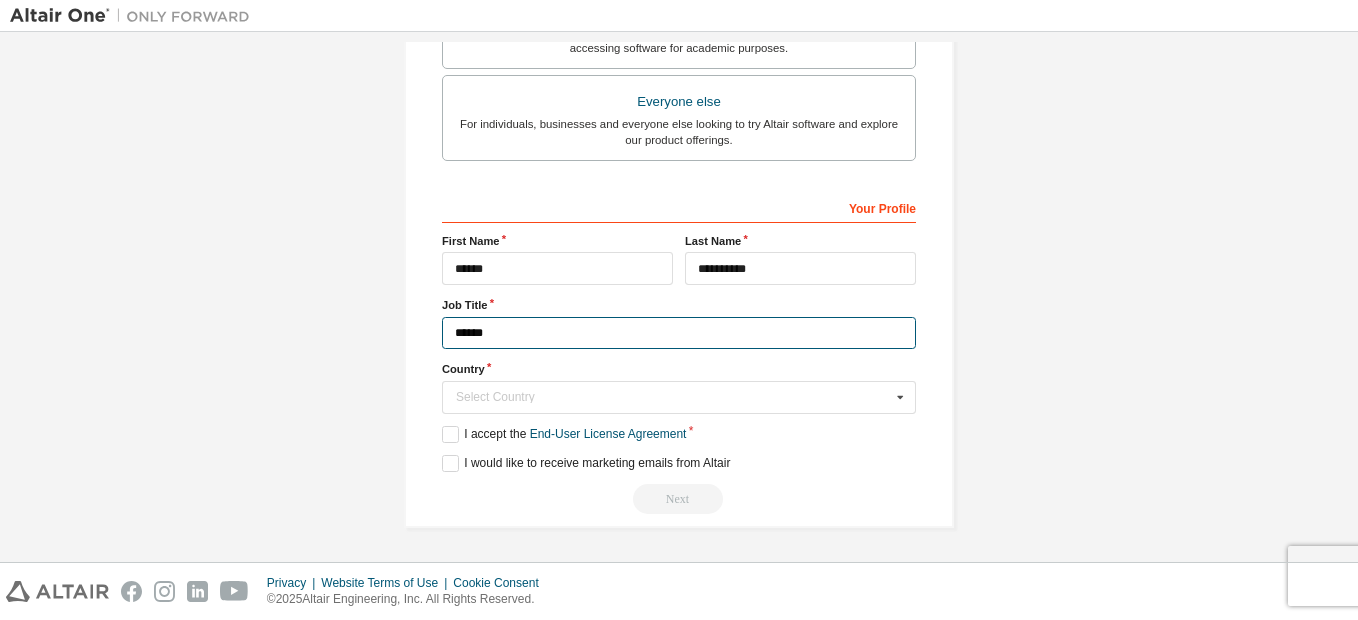 click on "******" at bounding box center (679, 333) 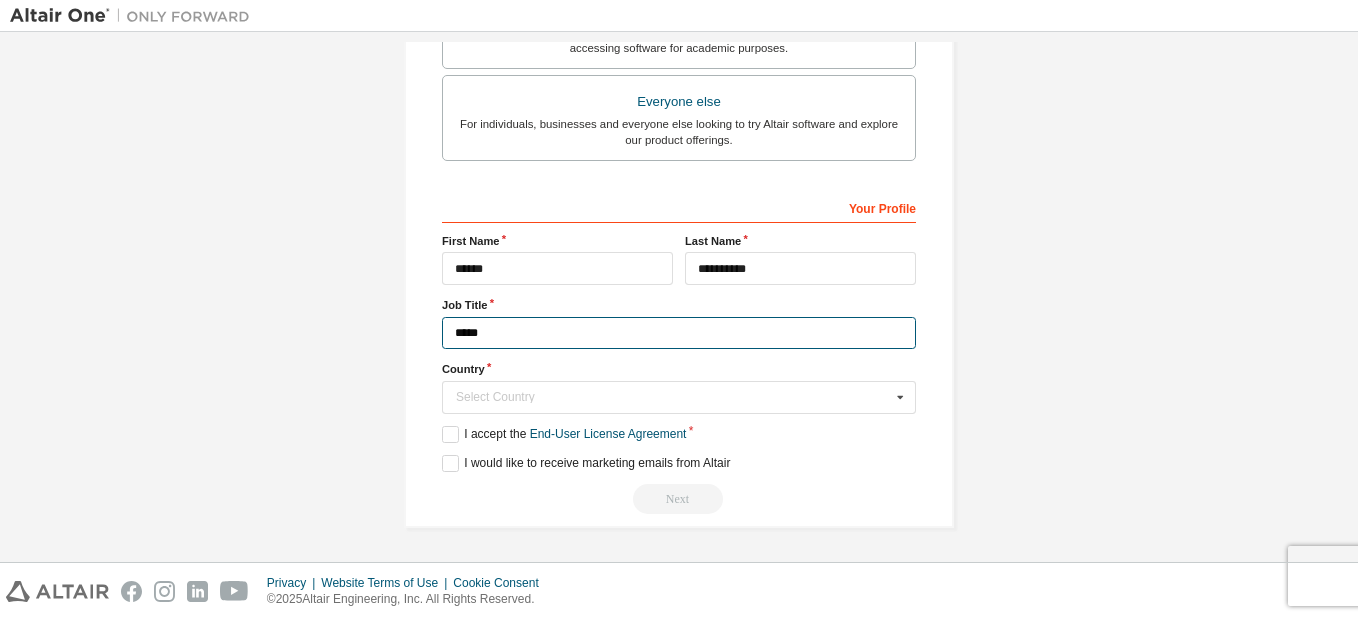 type on "******" 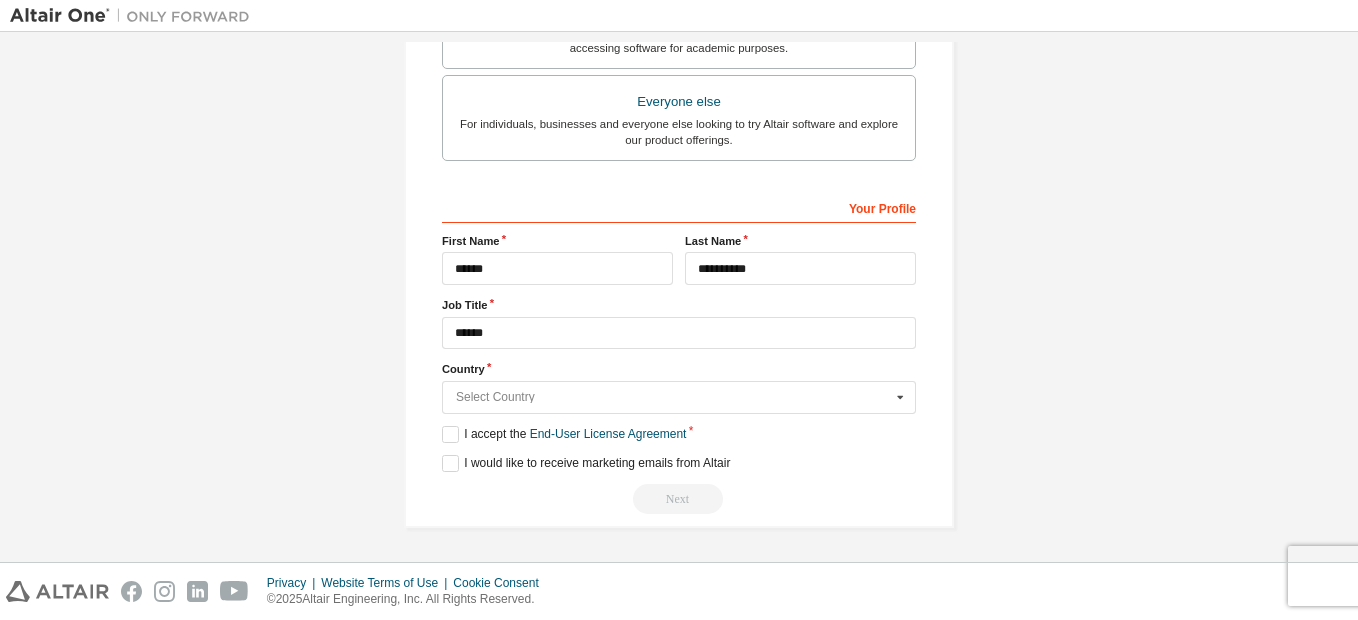type on "******" 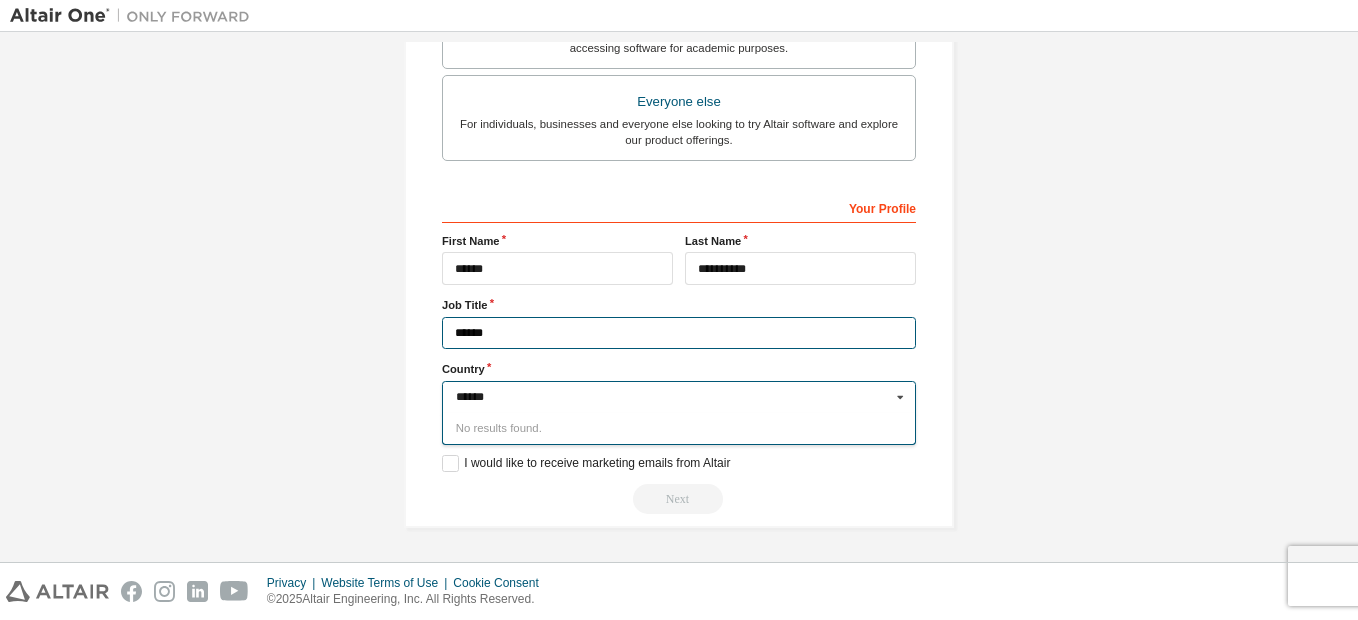 type 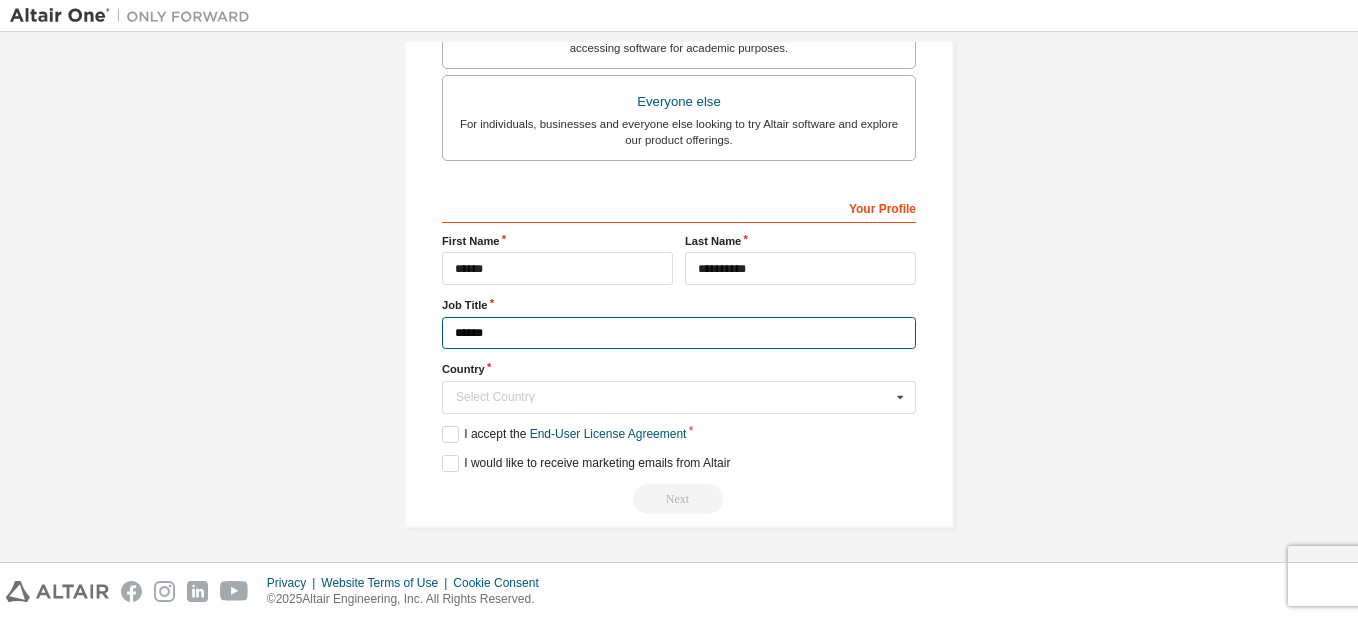 click on "******" at bounding box center [679, 333] 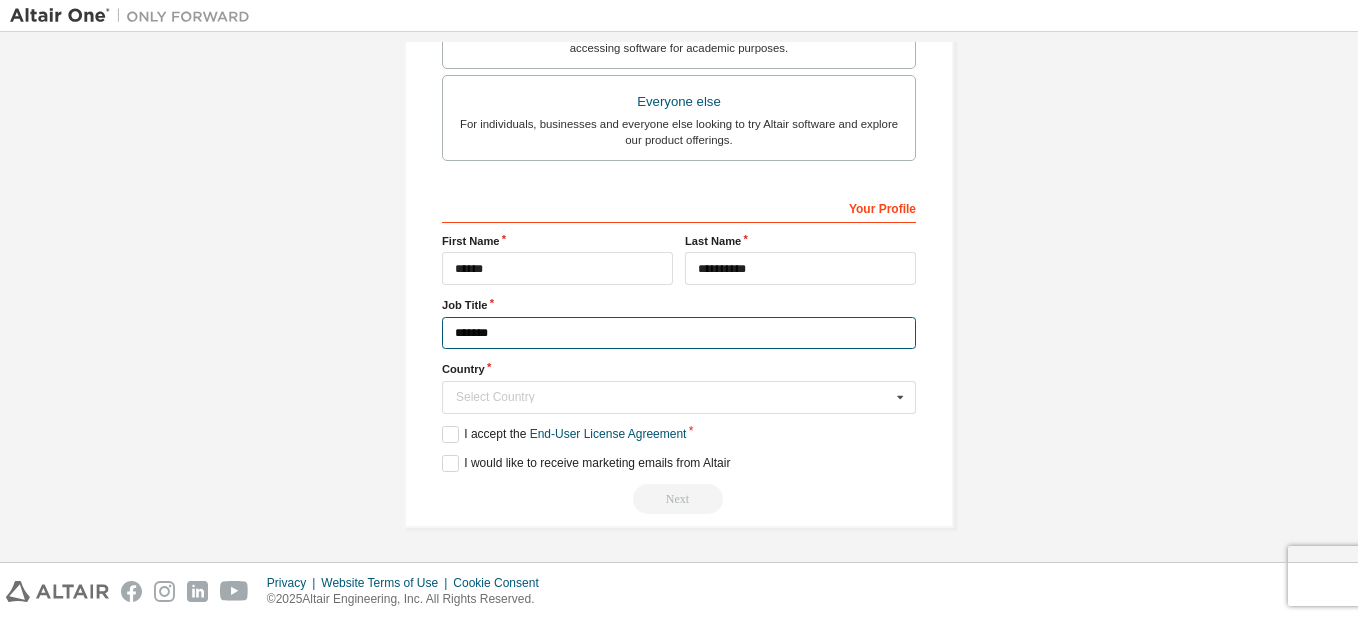 type on "******" 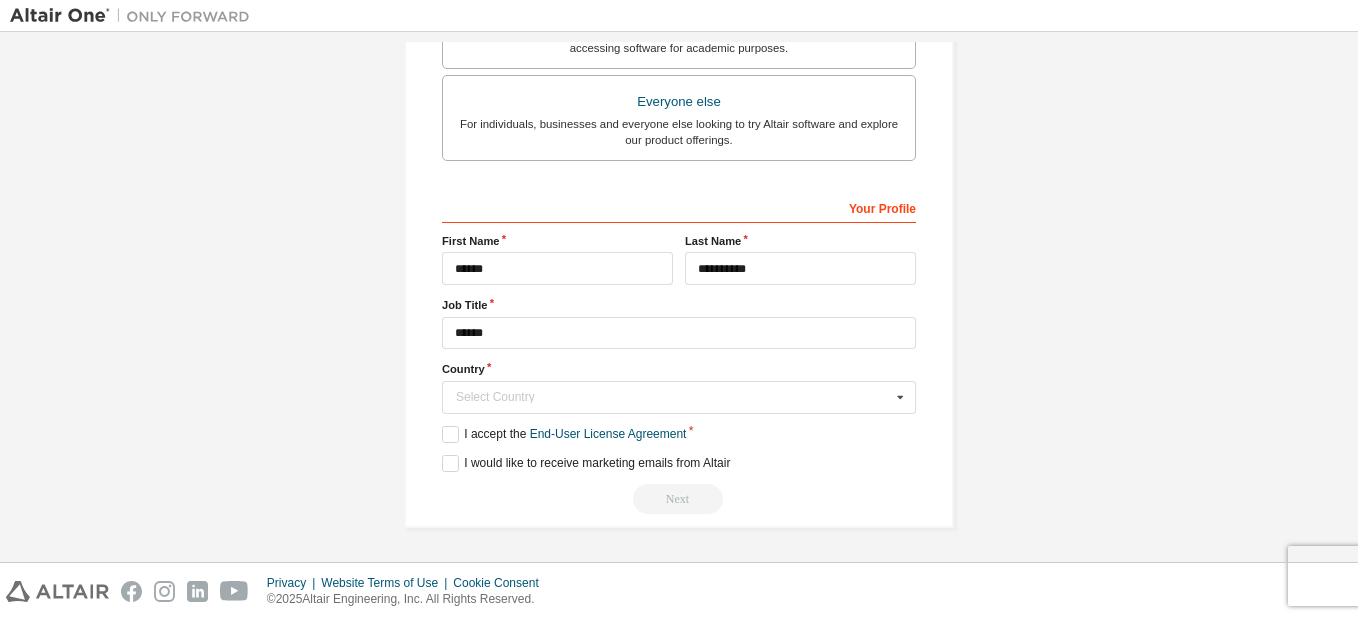 click on "**********" at bounding box center [679, -10] 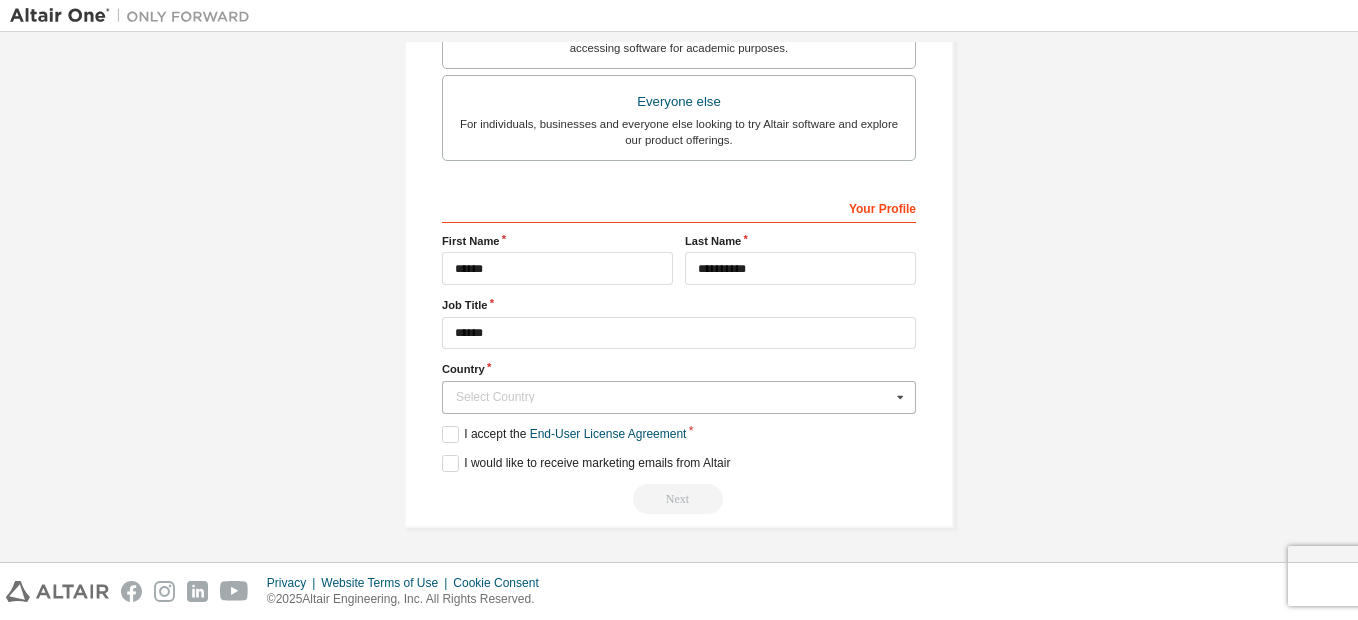 click on "Select Country" at bounding box center (673, 397) 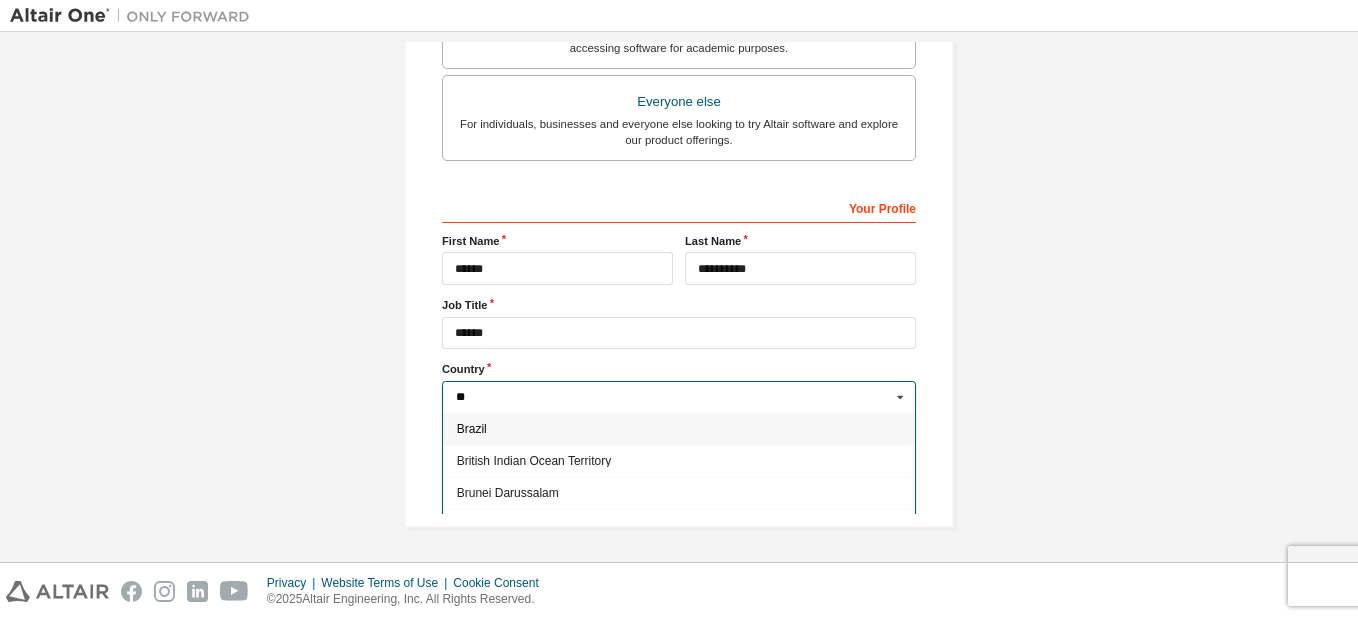 type on "**" 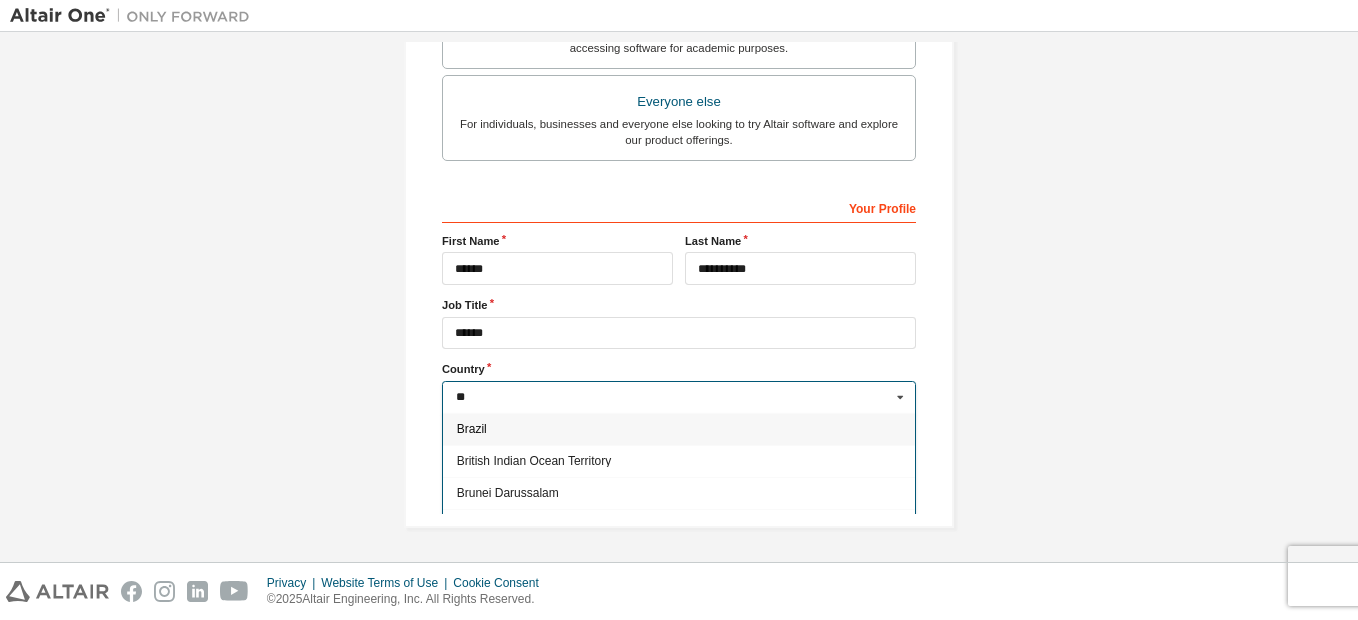 click on "Brazil" at bounding box center [679, 429] 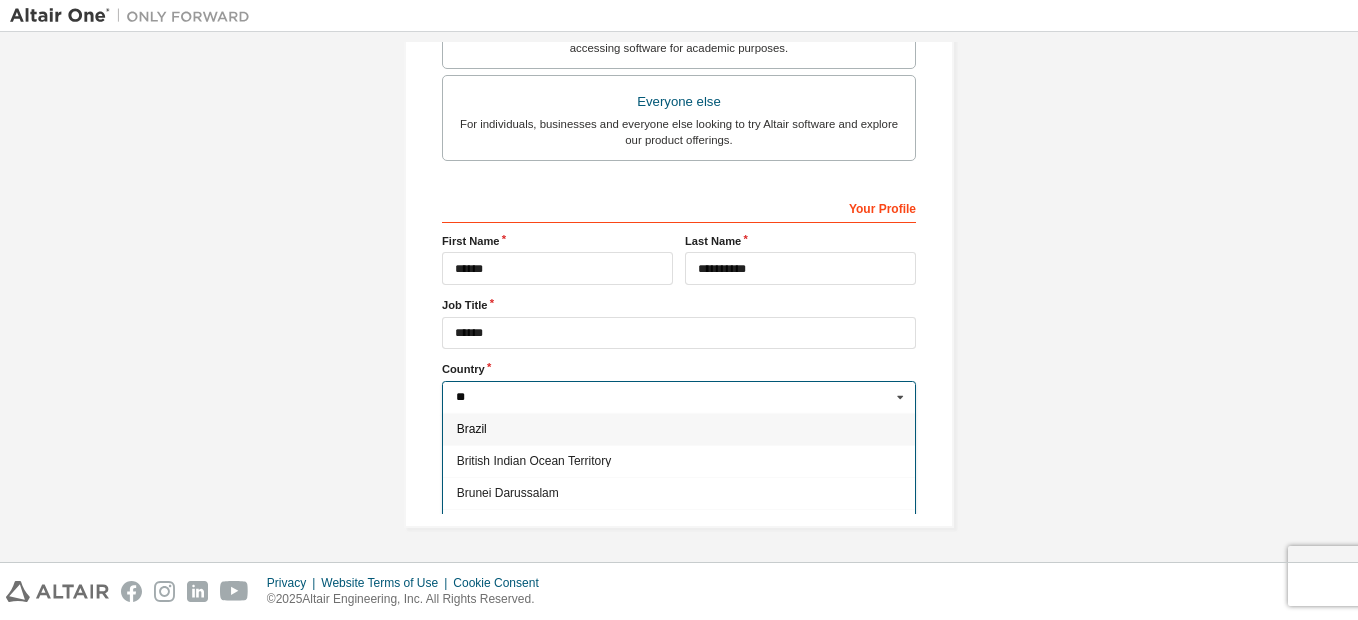 type on "***" 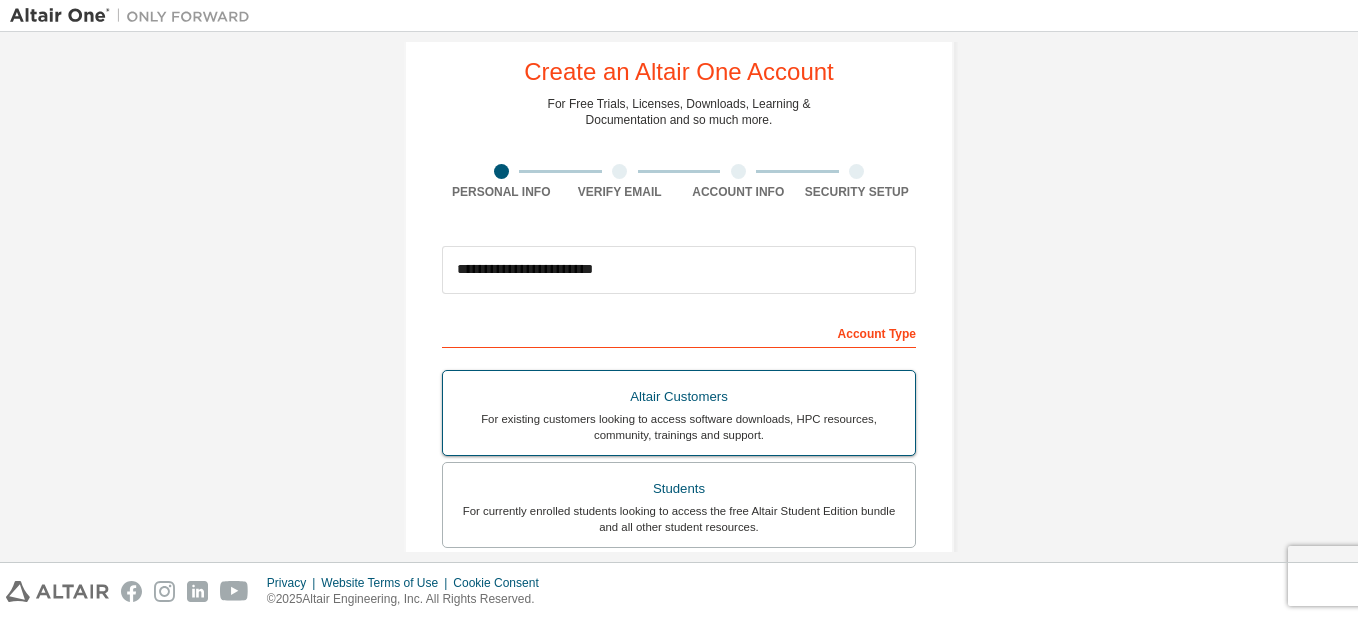 scroll, scrollTop: 14, scrollLeft: 0, axis: vertical 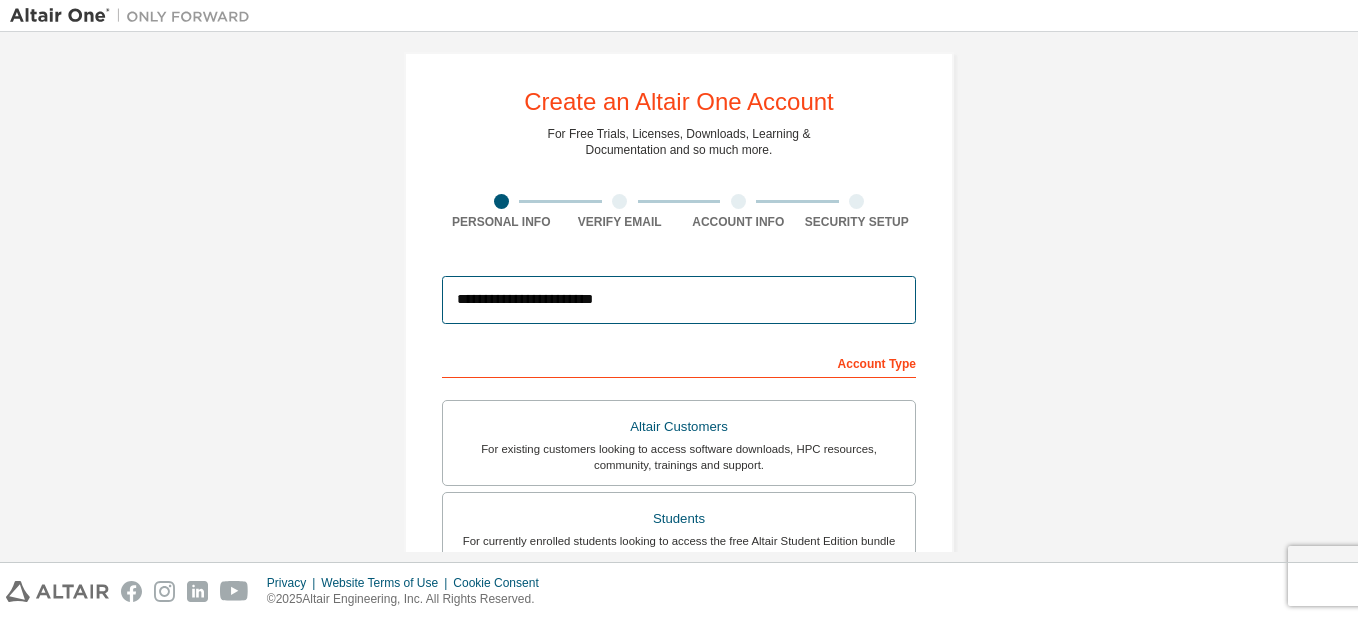 click on "**********" at bounding box center (679, 300) 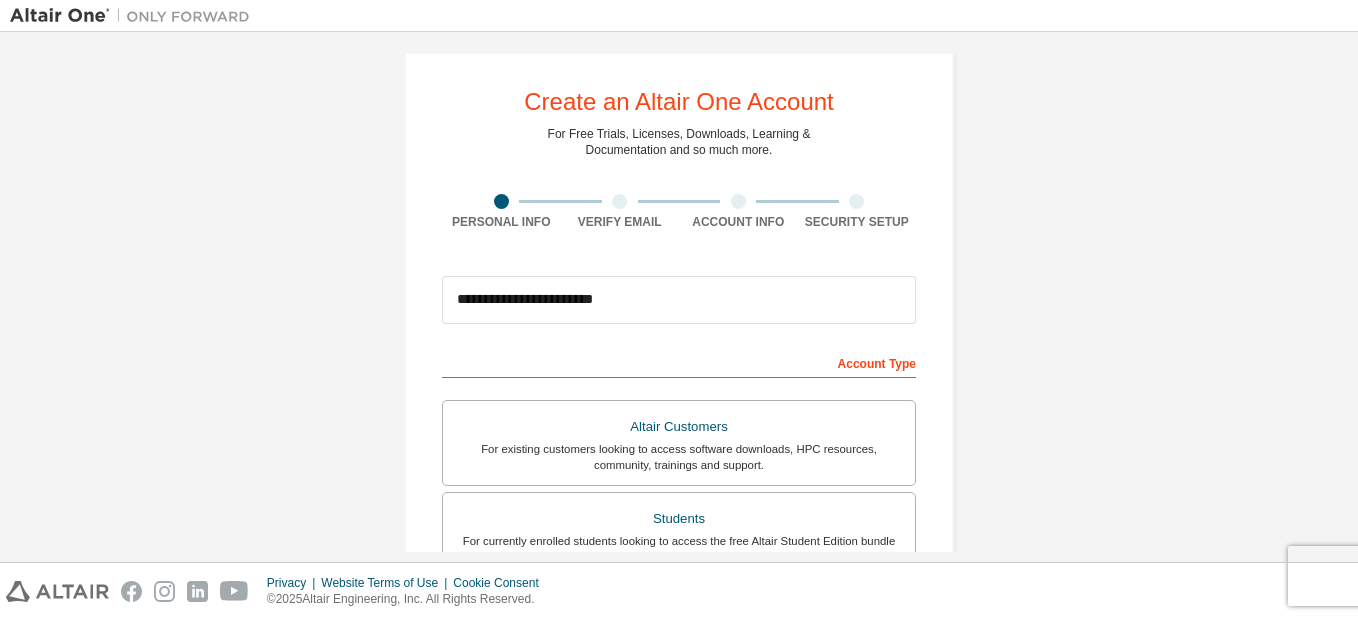 click on "**********" at bounding box center [679, 590] 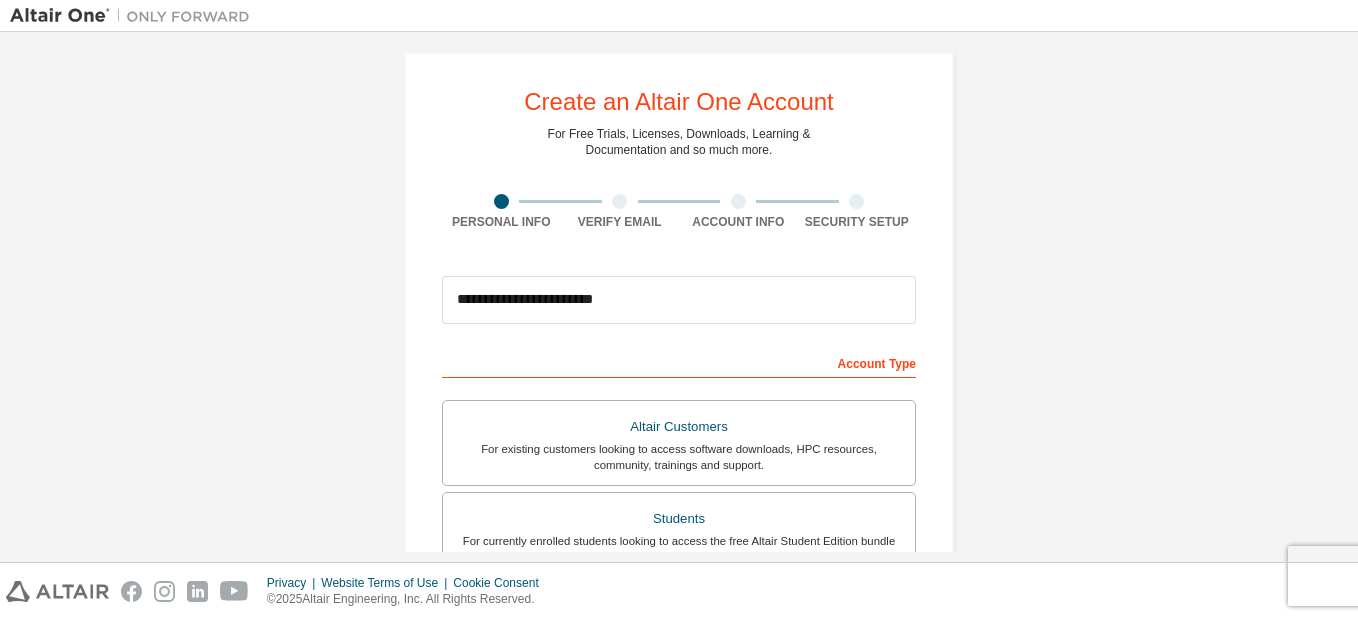 click on "Account Type" at bounding box center [679, 362] 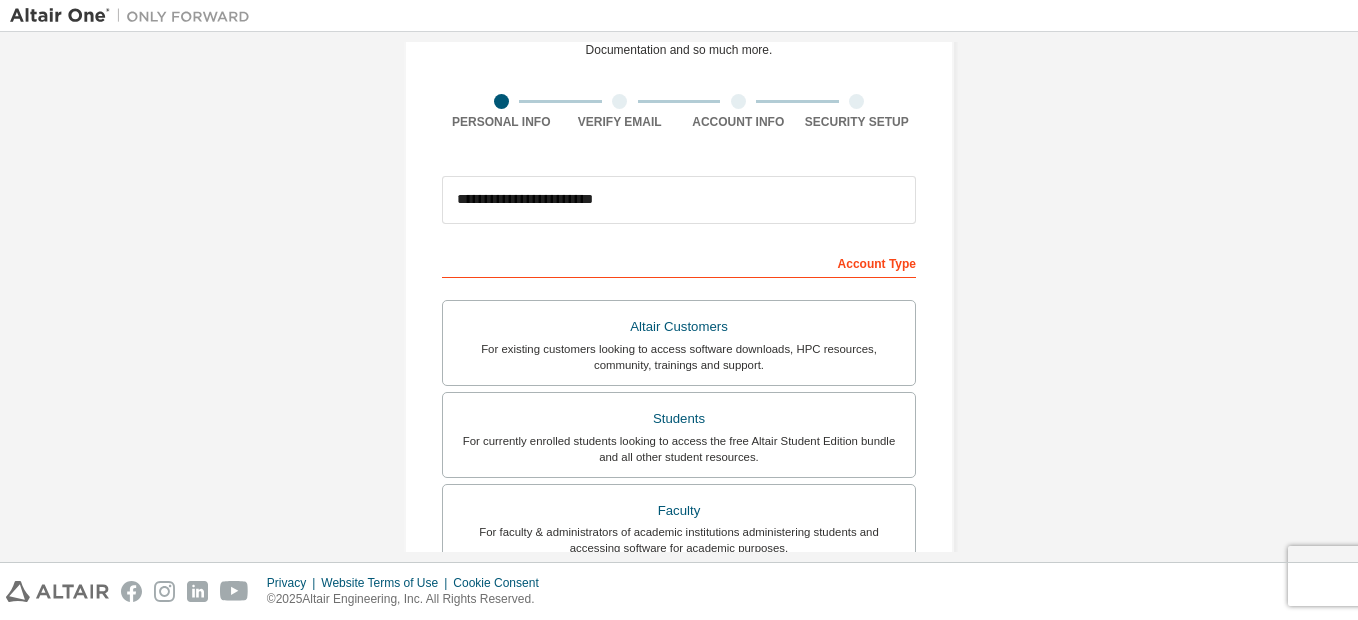 scroll, scrollTop: 214, scrollLeft: 0, axis: vertical 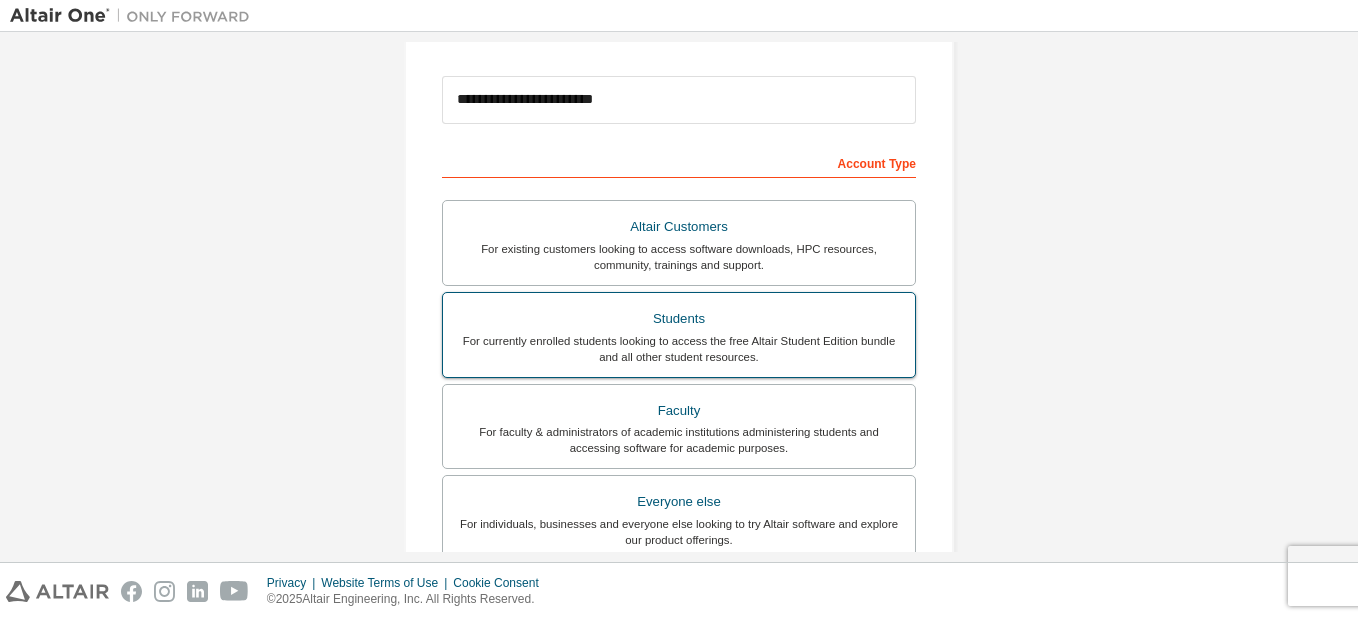 click on "Students" at bounding box center (679, 319) 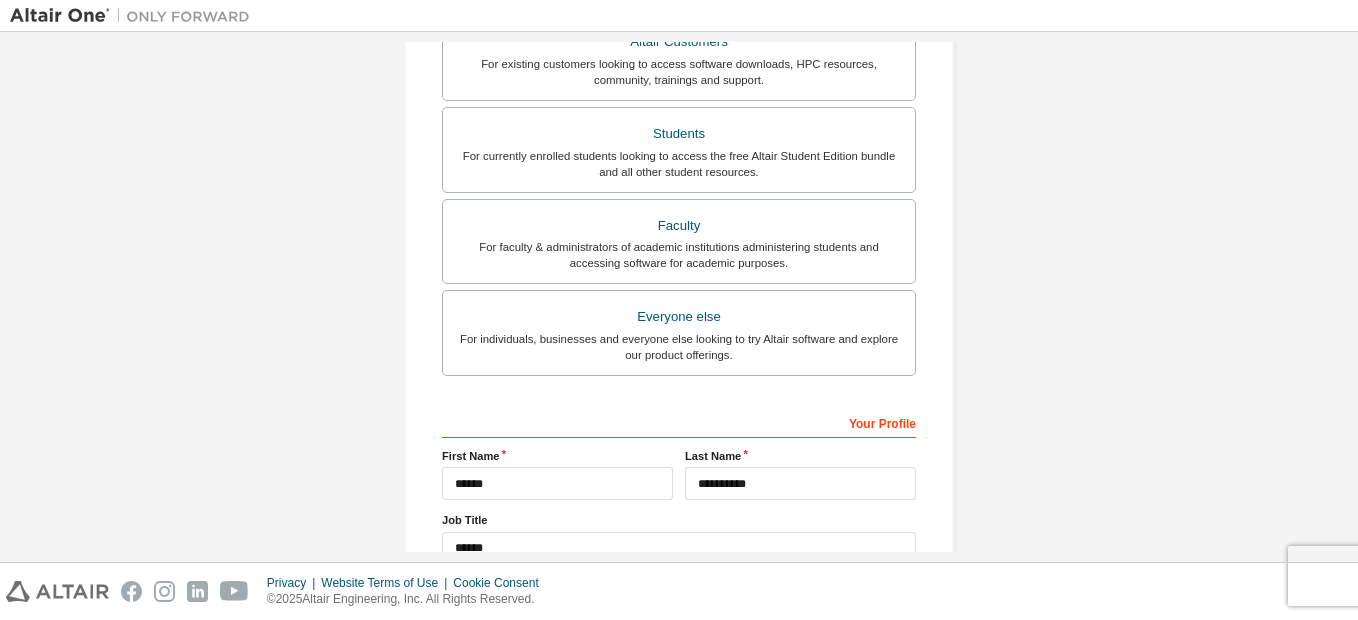 scroll, scrollTop: 614, scrollLeft: 0, axis: vertical 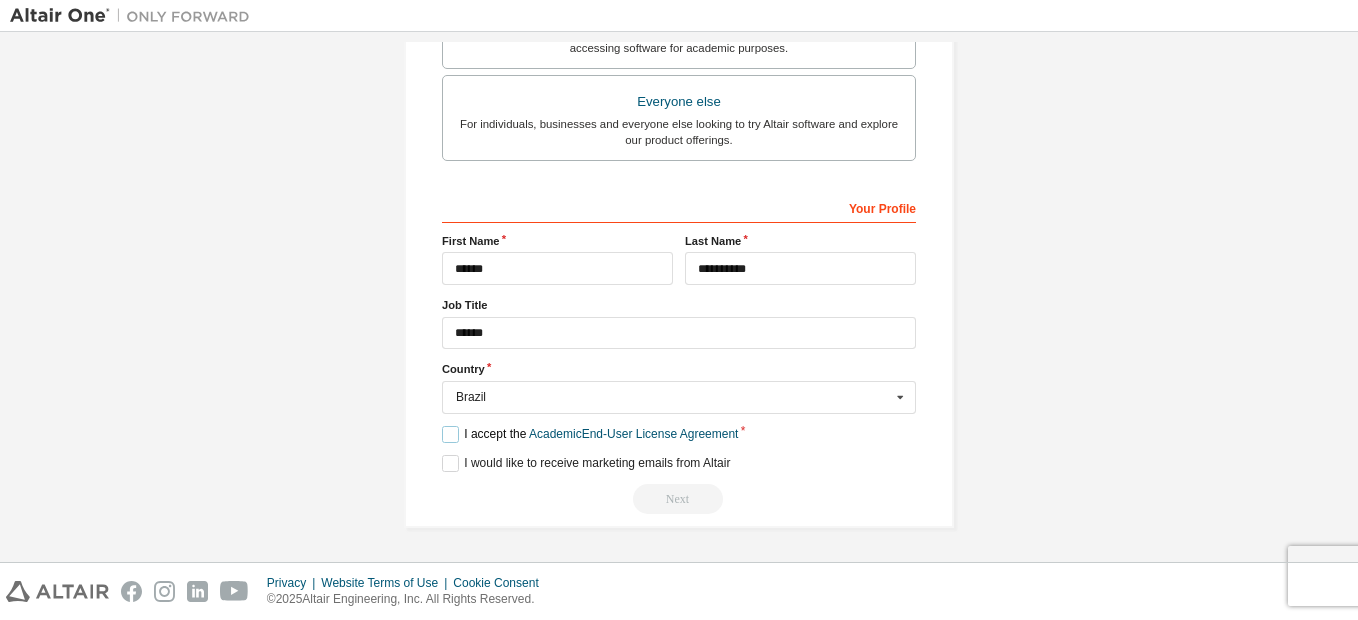 click on "I accept the   Academic   End-User License Agreement" at bounding box center [590, 434] 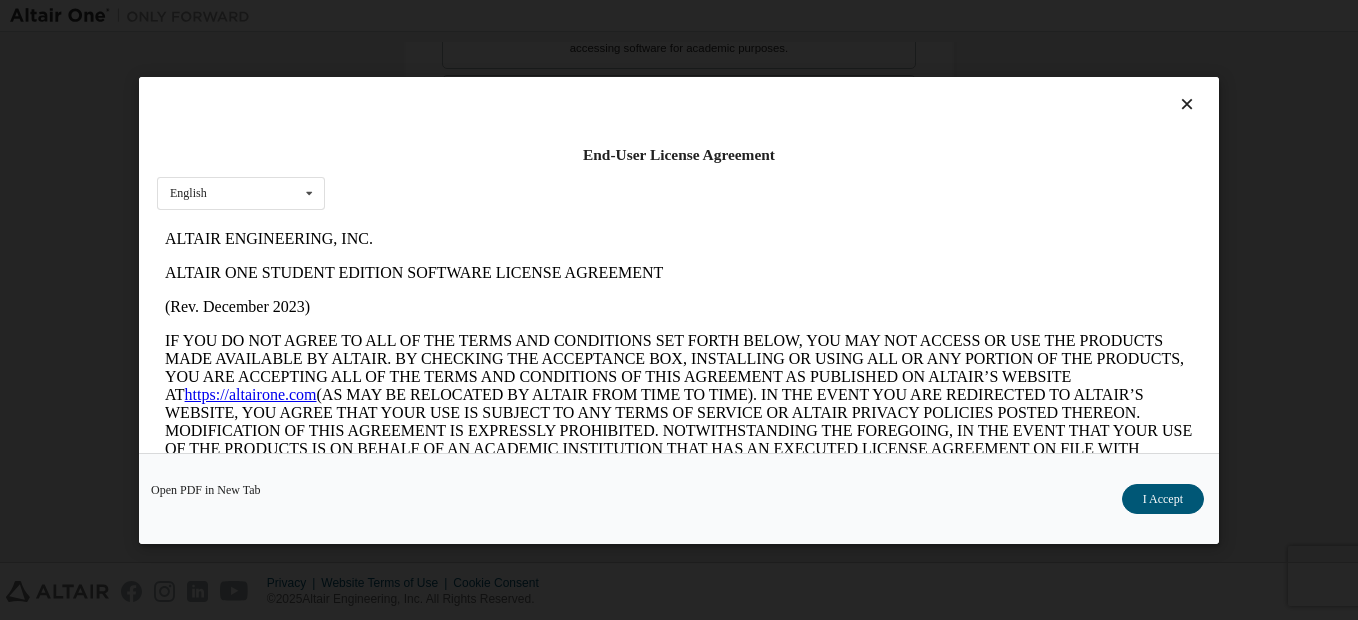 scroll, scrollTop: 0, scrollLeft: 0, axis: both 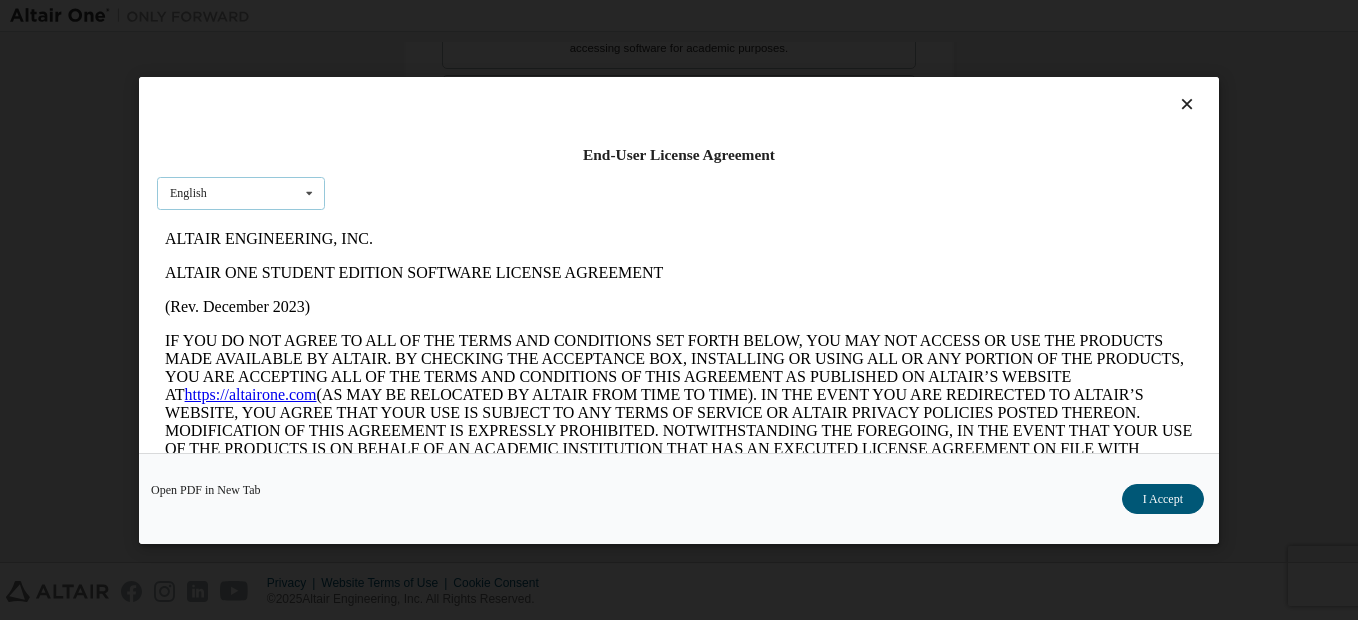 click at bounding box center [309, 192] 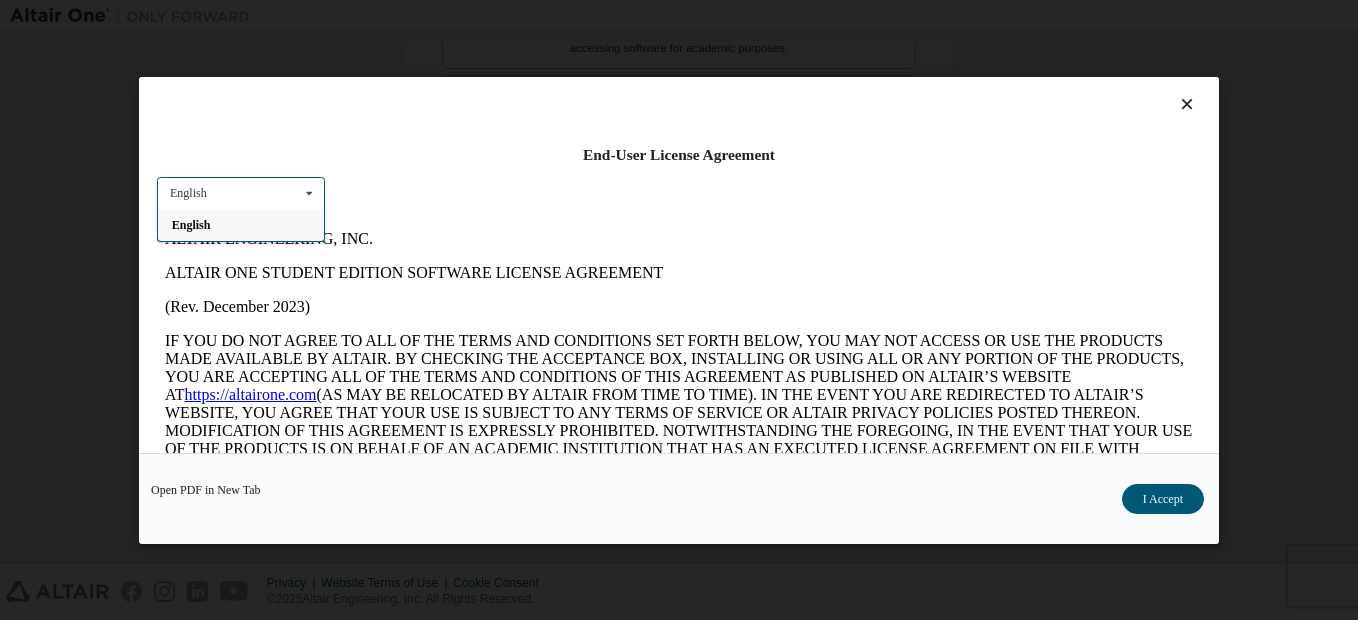 click on "End-User License Agreement English English" at bounding box center [679, 265] 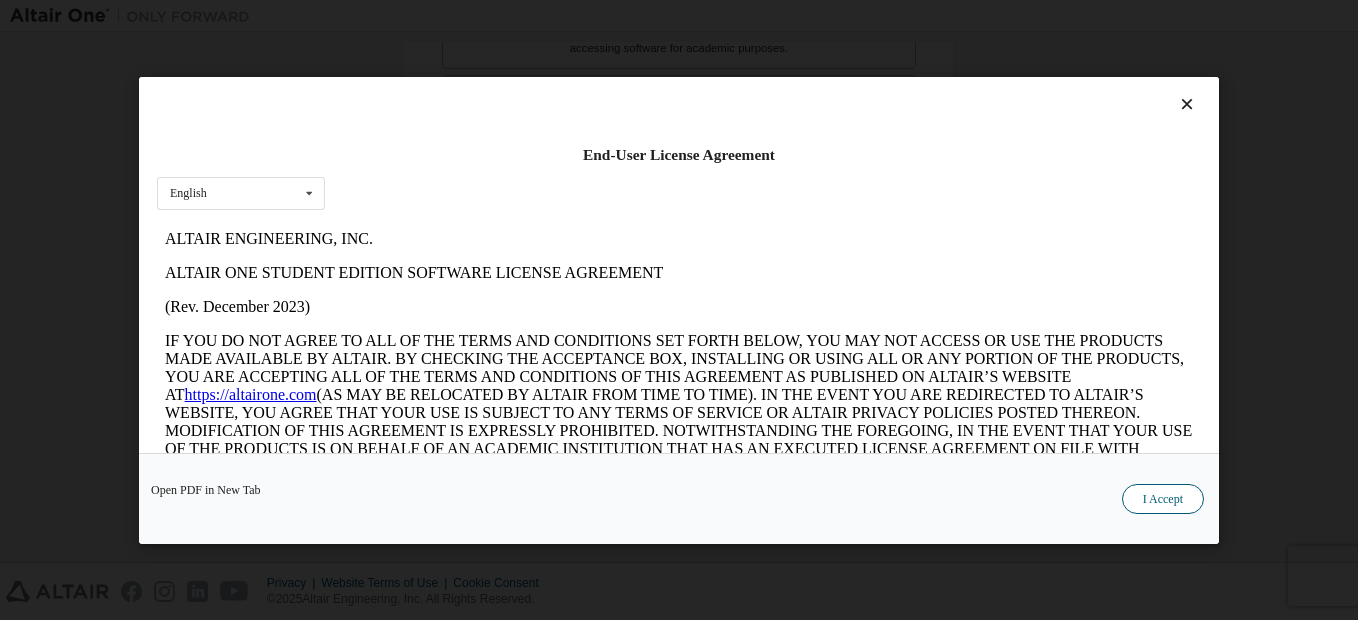 click on "I Accept" at bounding box center (1163, 499) 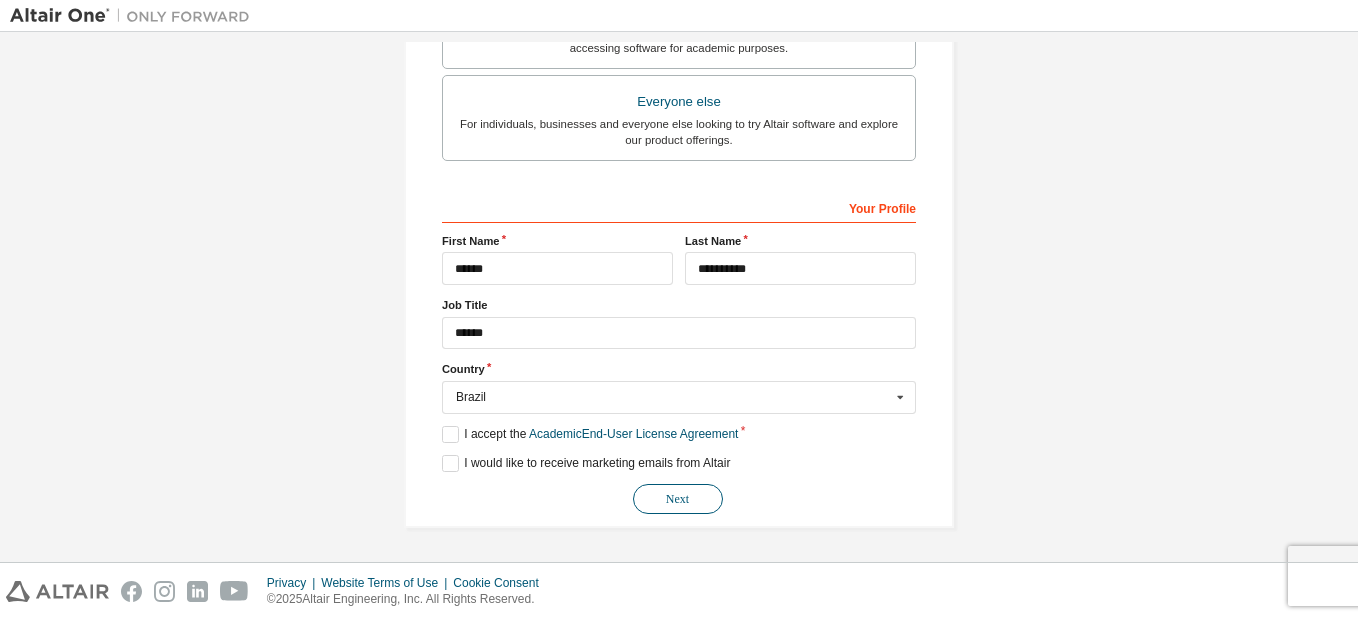 click on "Next" at bounding box center [678, 499] 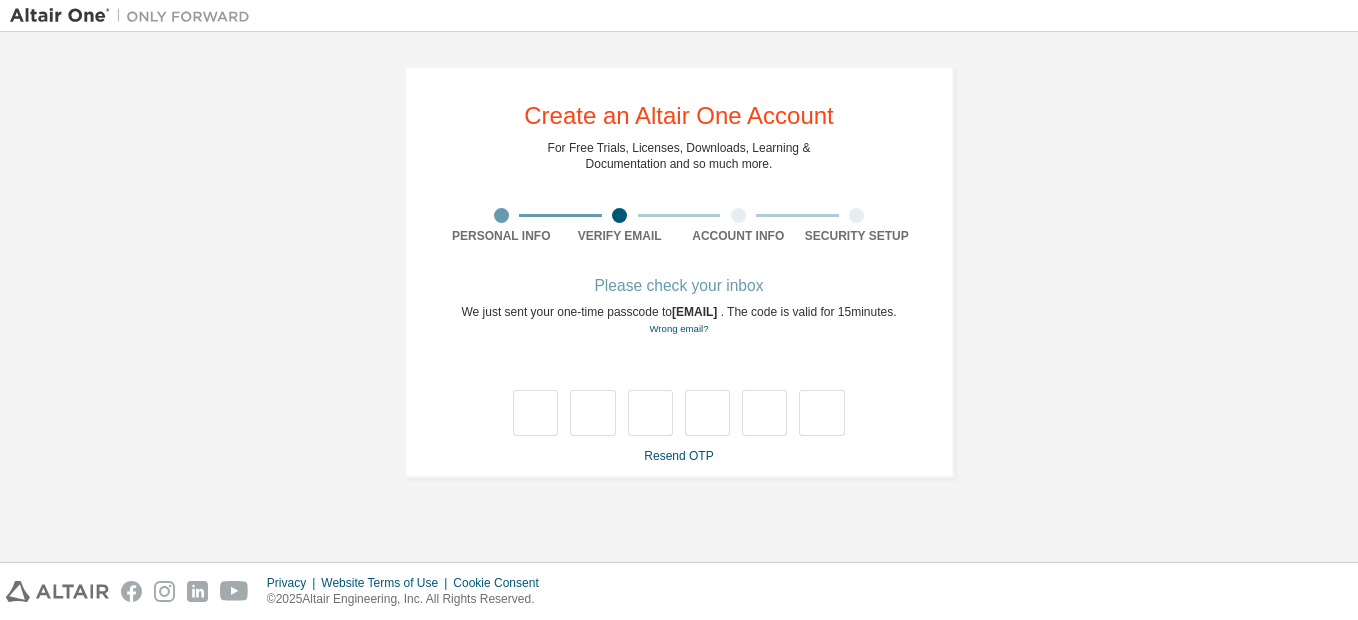 scroll, scrollTop: 0, scrollLeft: 0, axis: both 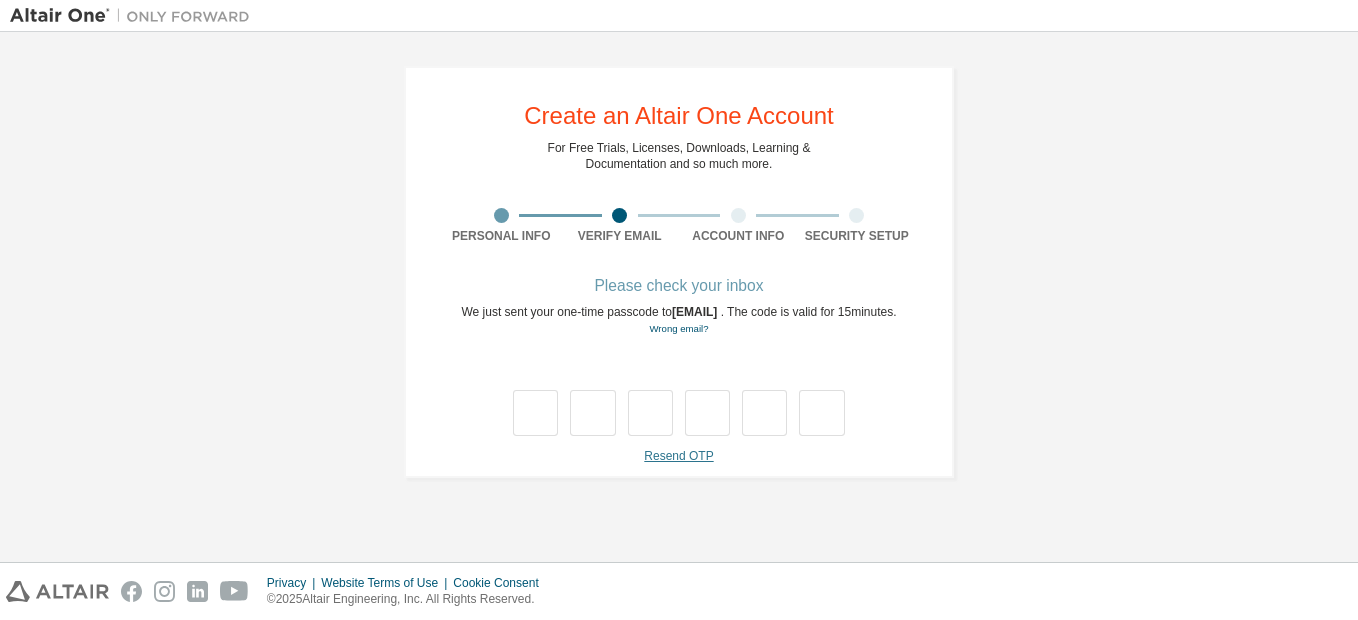 click on "Resend OTP" at bounding box center [678, 456] 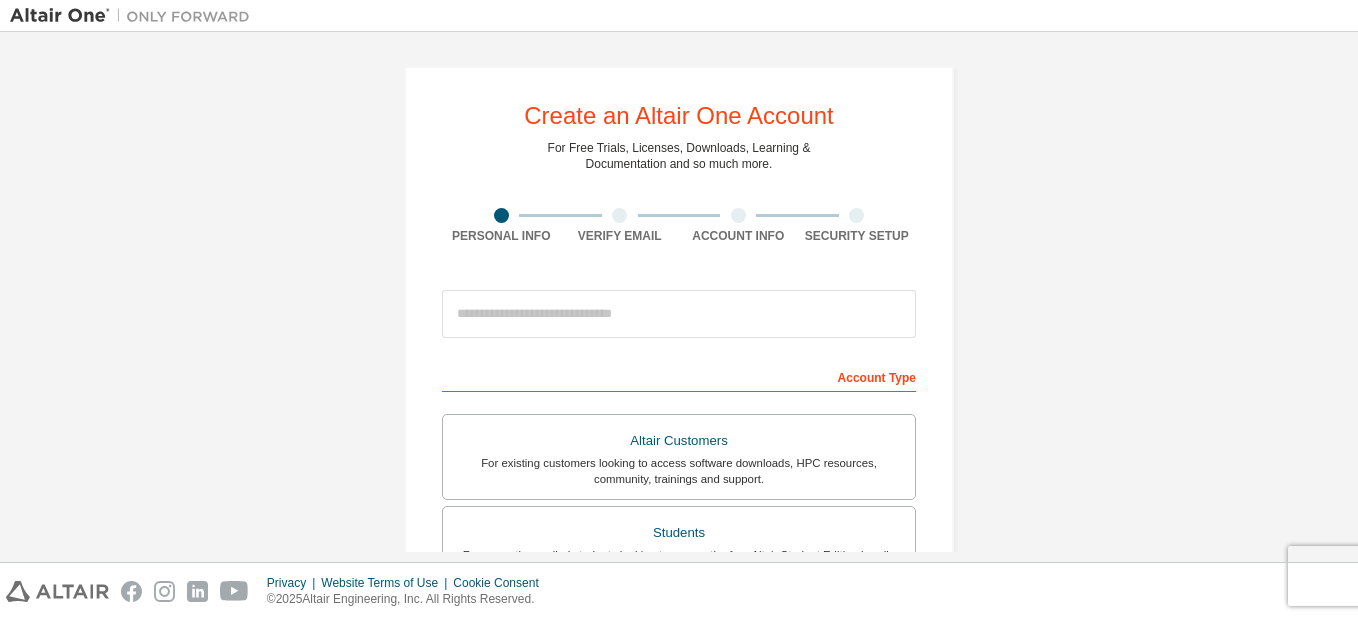 scroll, scrollTop: 0, scrollLeft: 0, axis: both 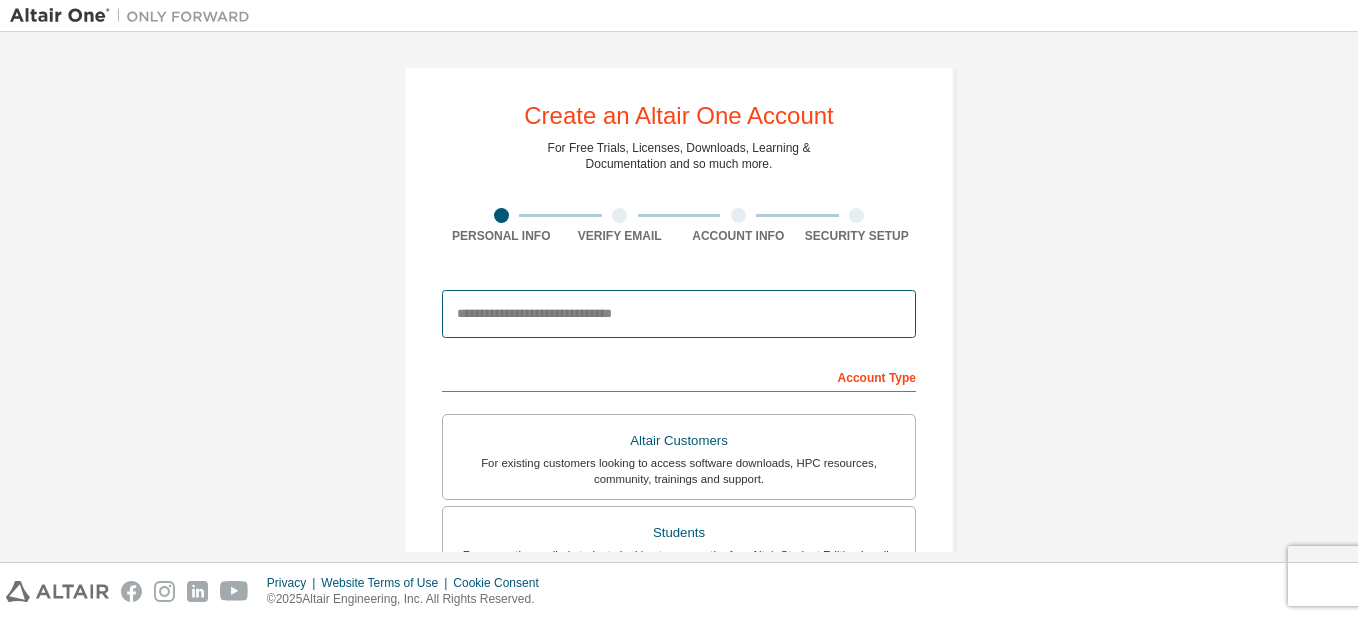 click at bounding box center [679, 314] 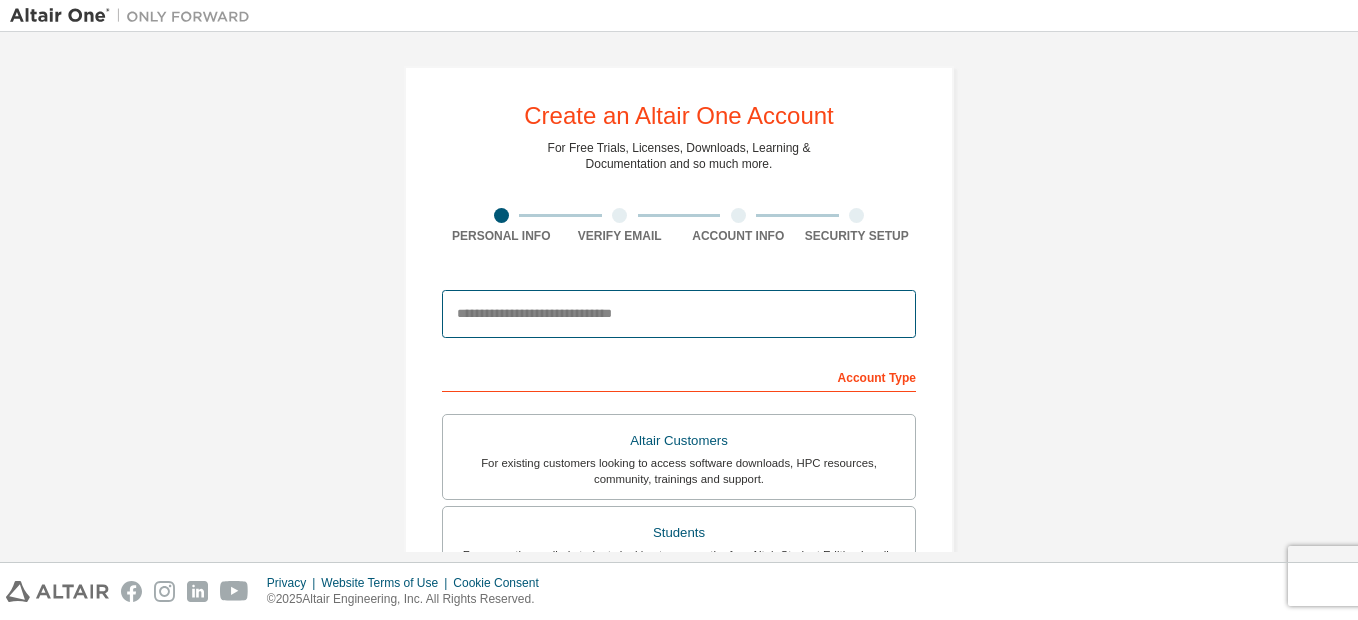 type on "**********" 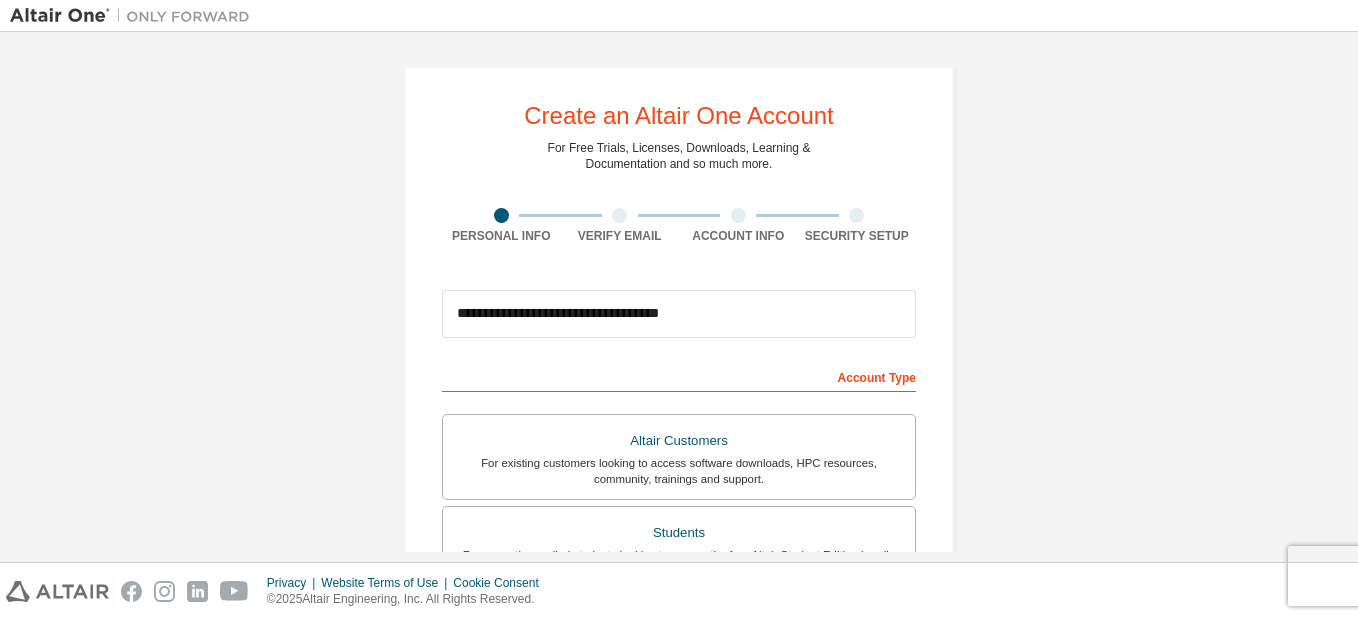 type on "******" 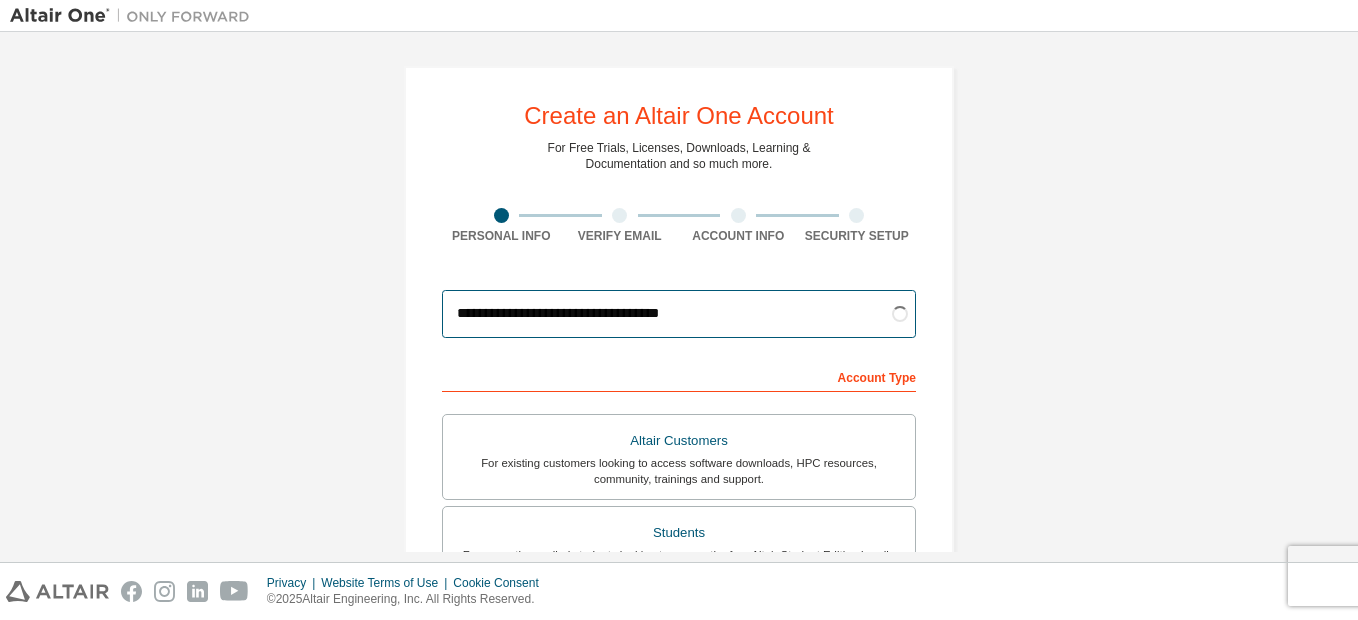 click on "**********" at bounding box center (679, 314) 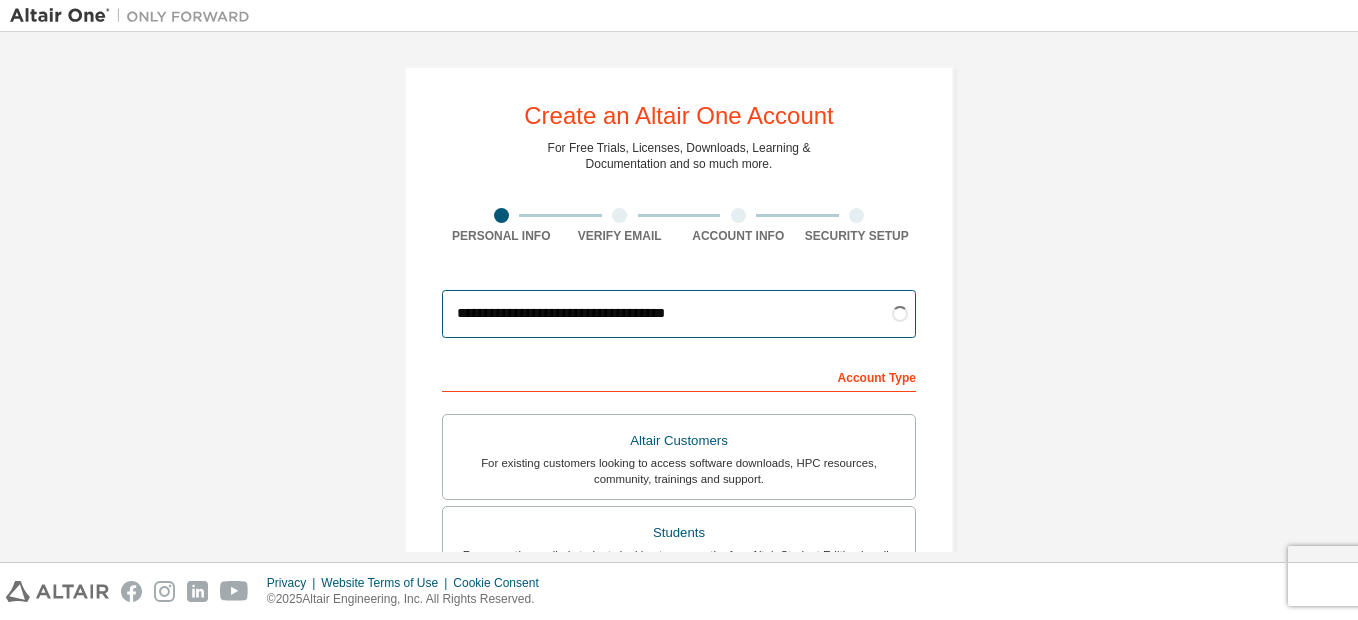 type on "**********" 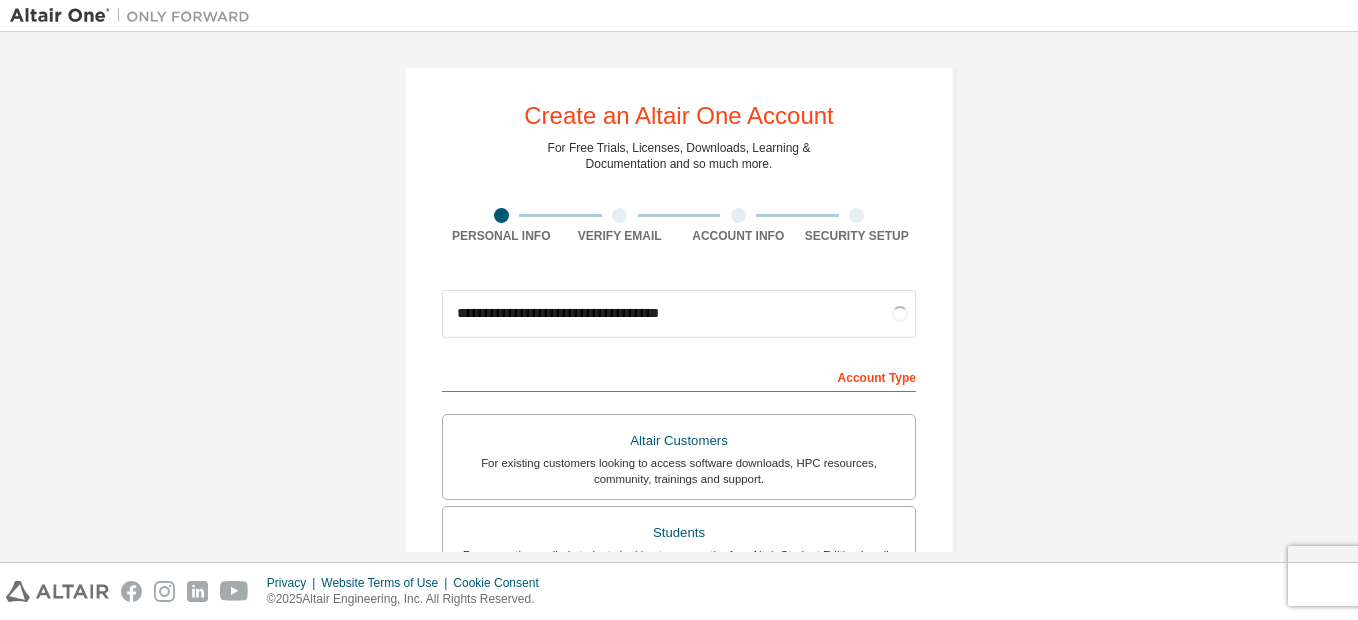 click on "**********" at bounding box center (679, 571) 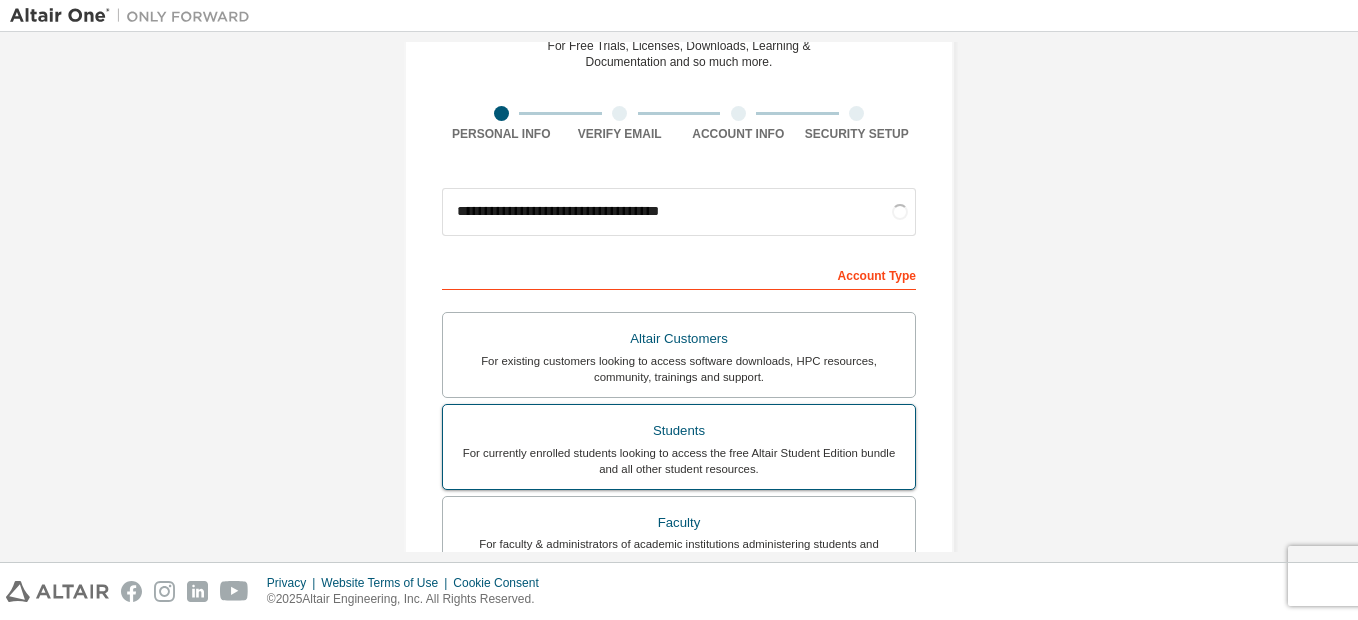 scroll, scrollTop: 200, scrollLeft: 0, axis: vertical 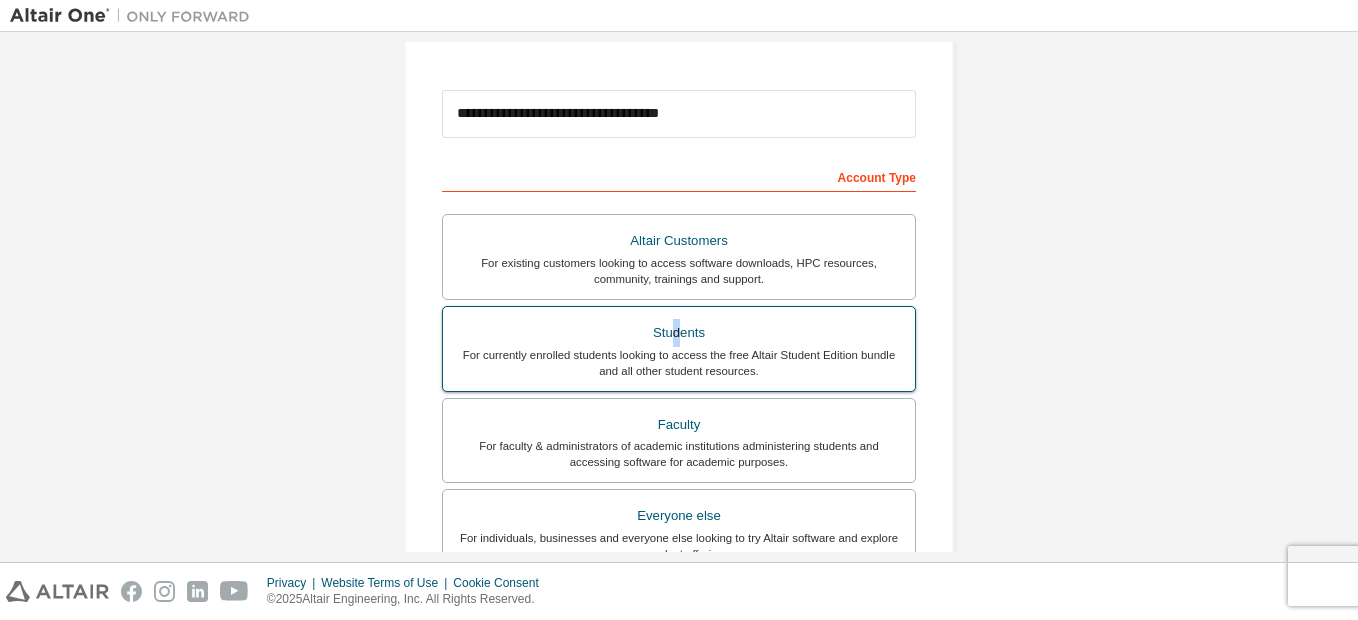 click on "Students" at bounding box center [679, 333] 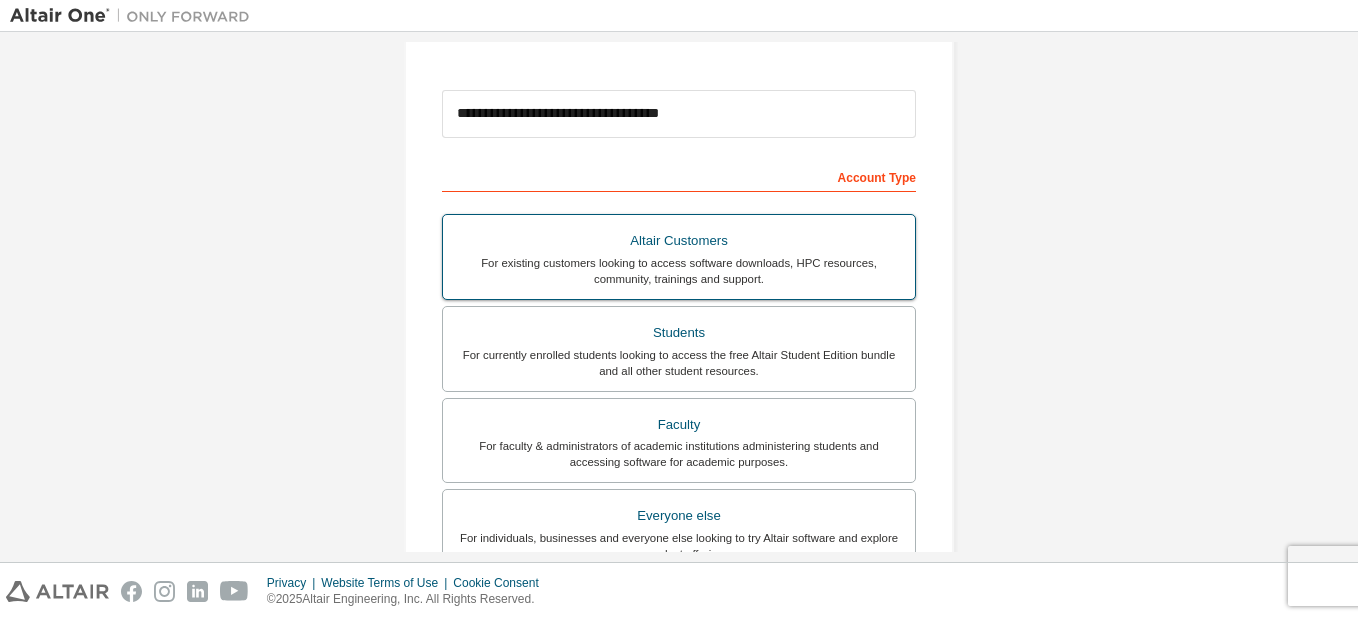 drag, startPoint x: 672, startPoint y: 342, endPoint x: 660, endPoint y: 340, distance: 12.165525 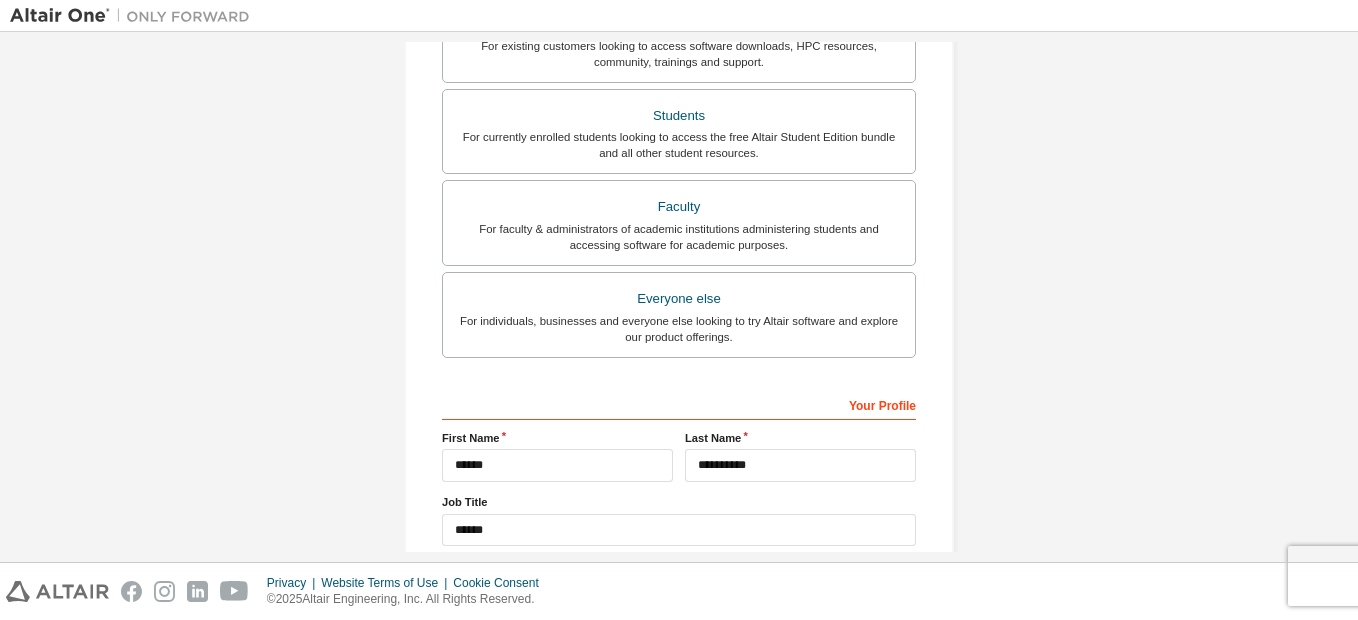 scroll, scrollTop: 500, scrollLeft: 0, axis: vertical 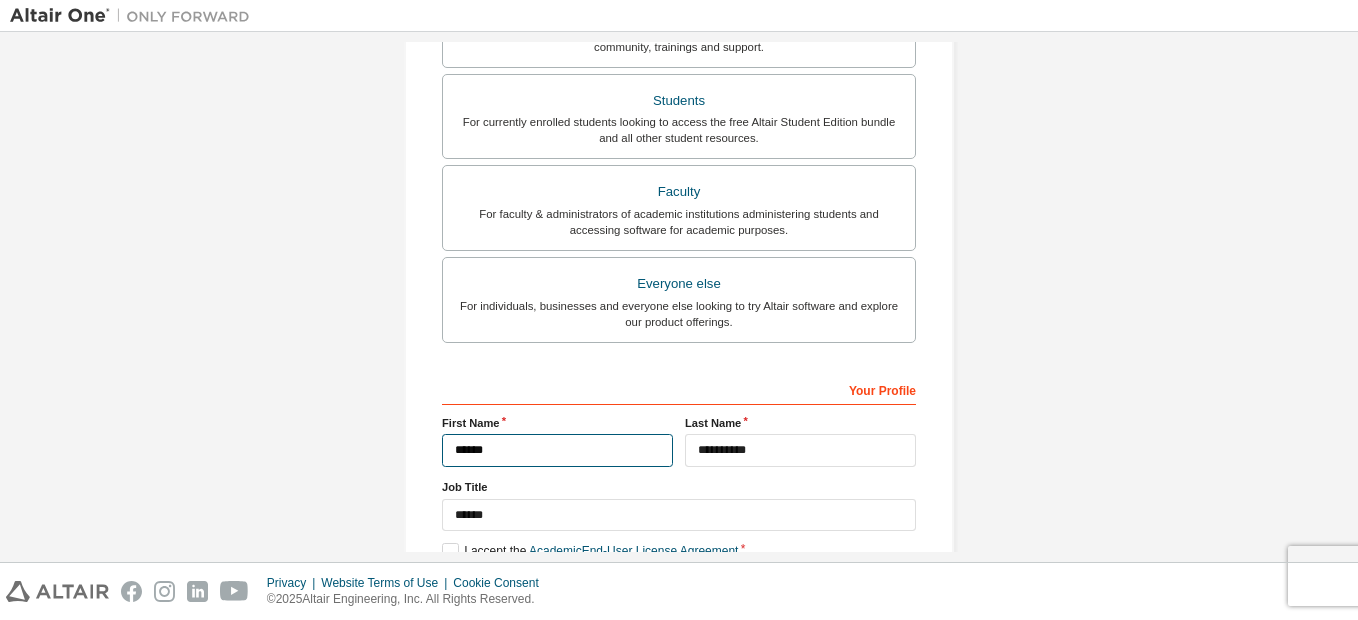 click on "******" at bounding box center [557, 450] 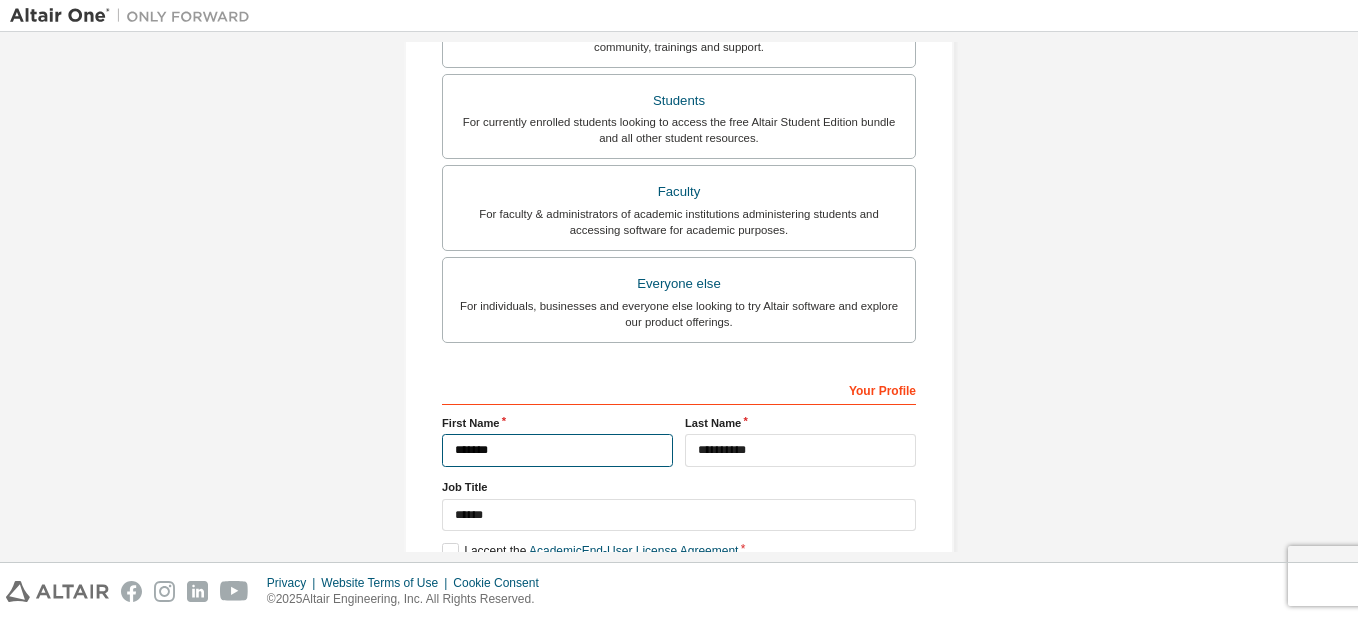 type on "******" 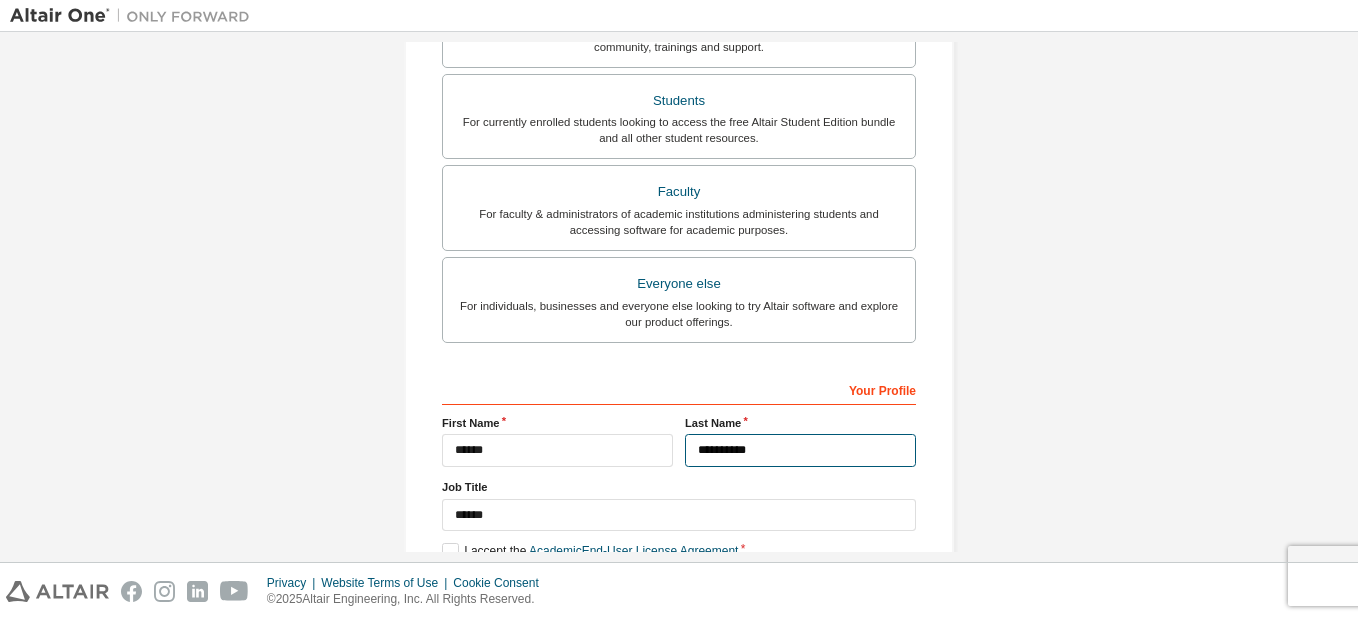 click on "**********" at bounding box center (800, 450) 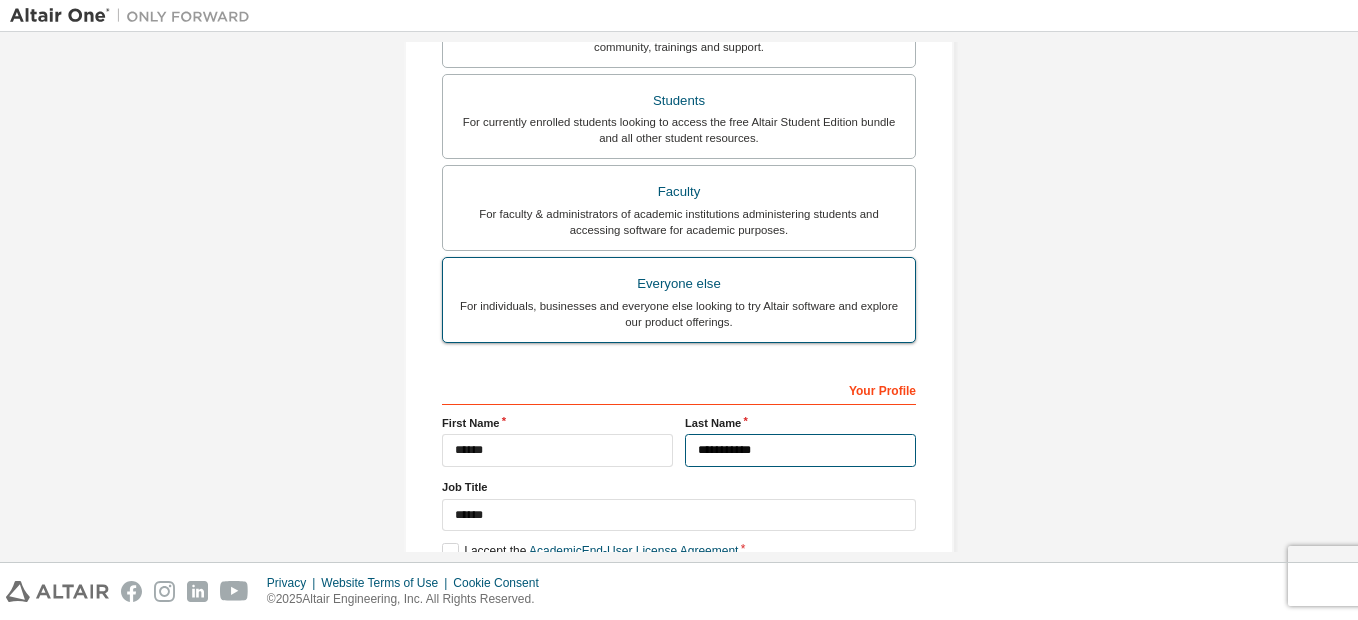 type on "**********" 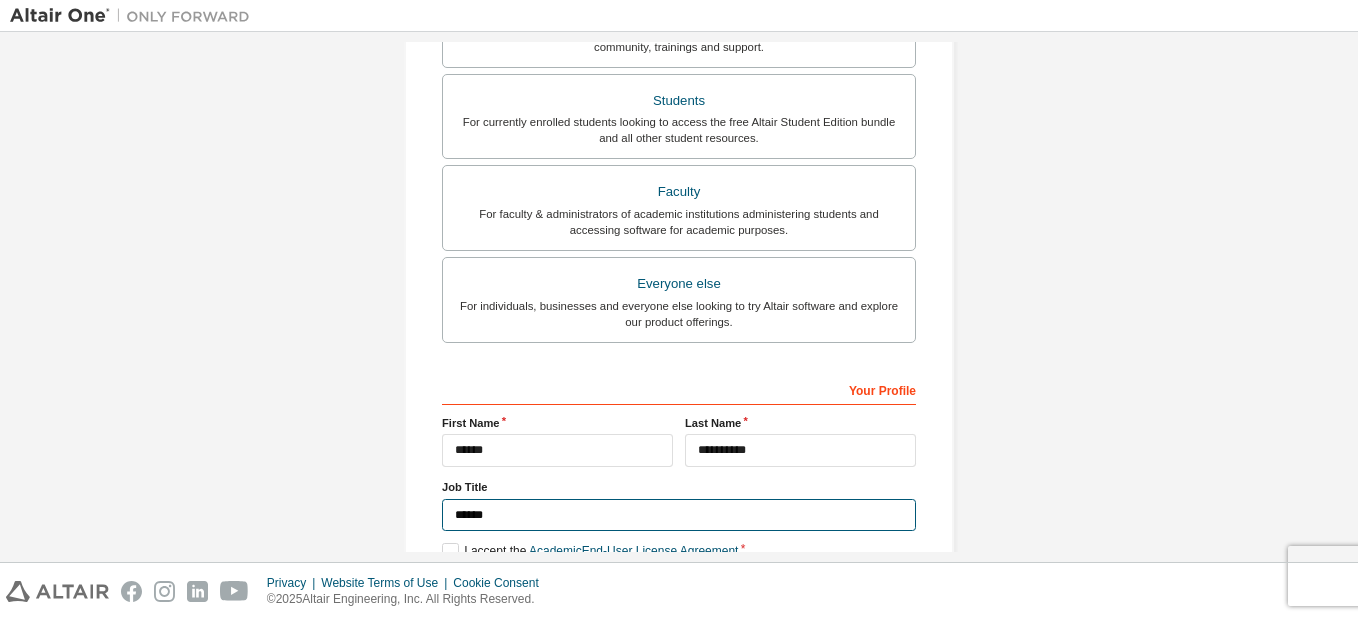 click on "******" at bounding box center [679, 515] 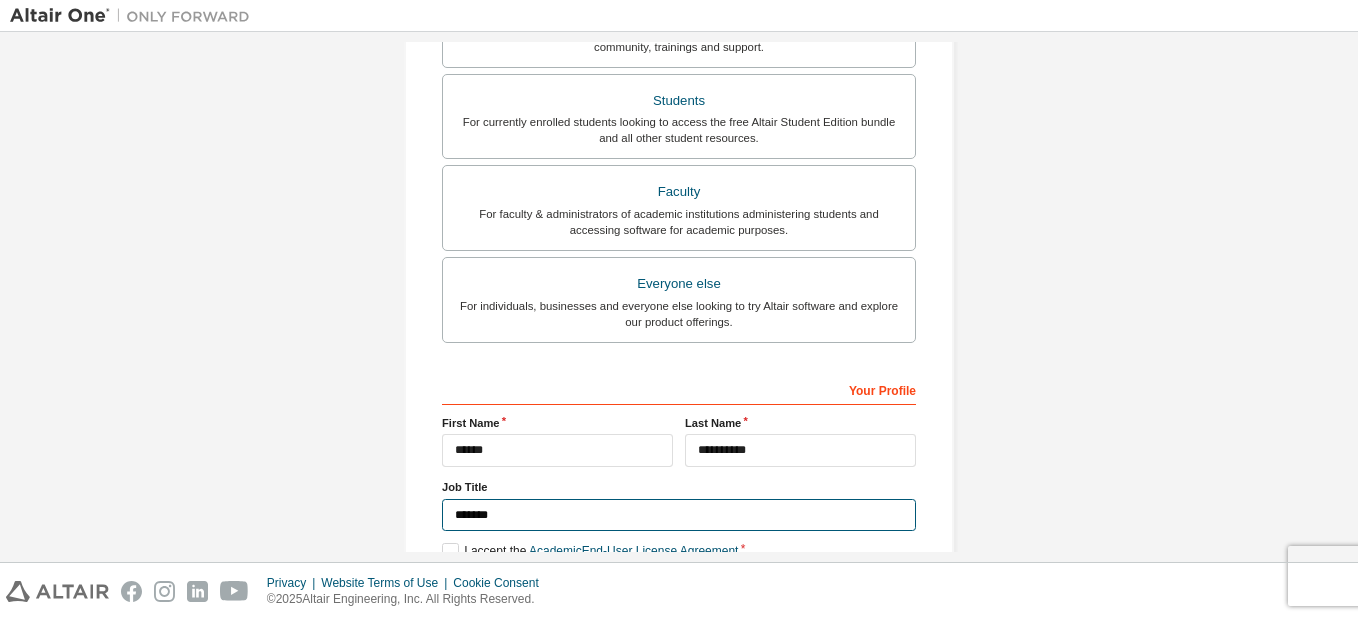type on "******" 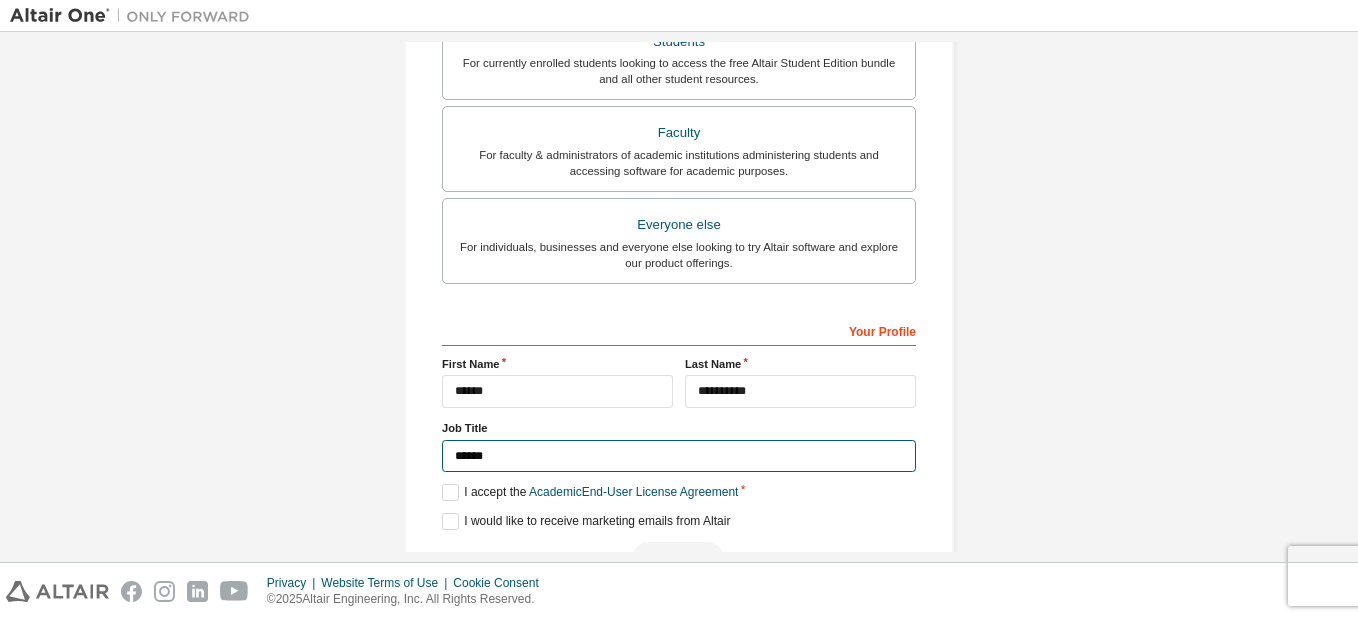 scroll, scrollTop: 618, scrollLeft: 0, axis: vertical 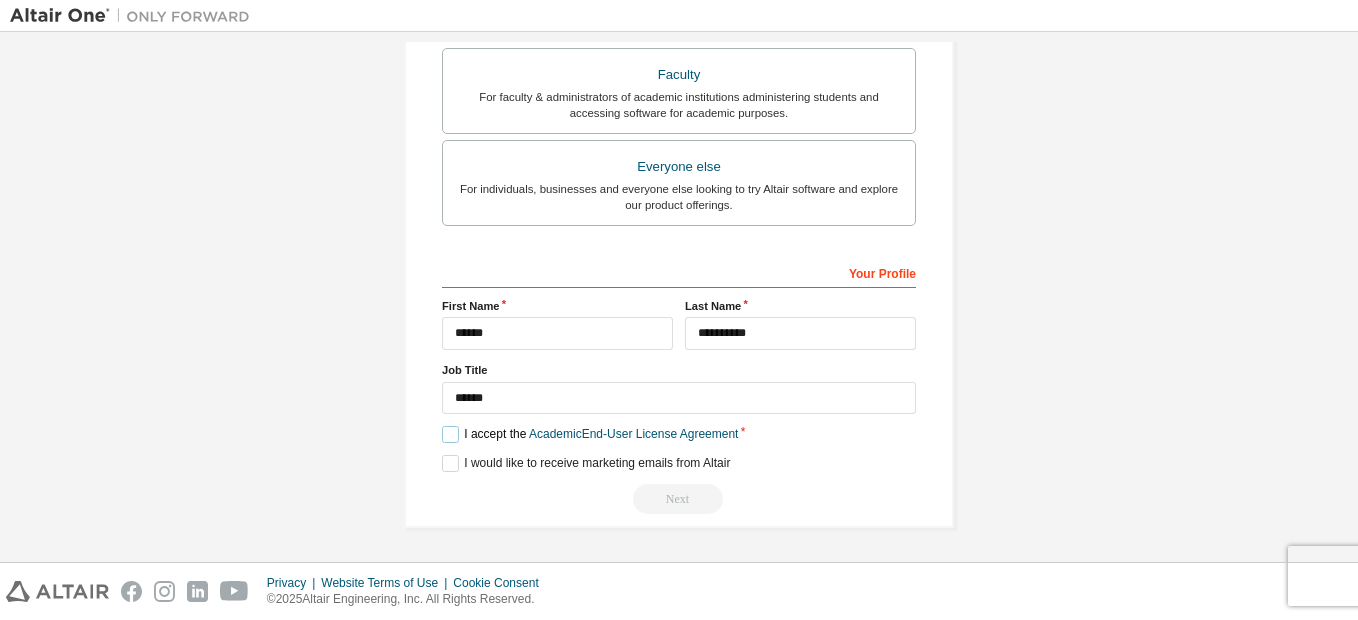 click on "I accept the   Academic   End-User License Agreement" at bounding box center (590, 434) 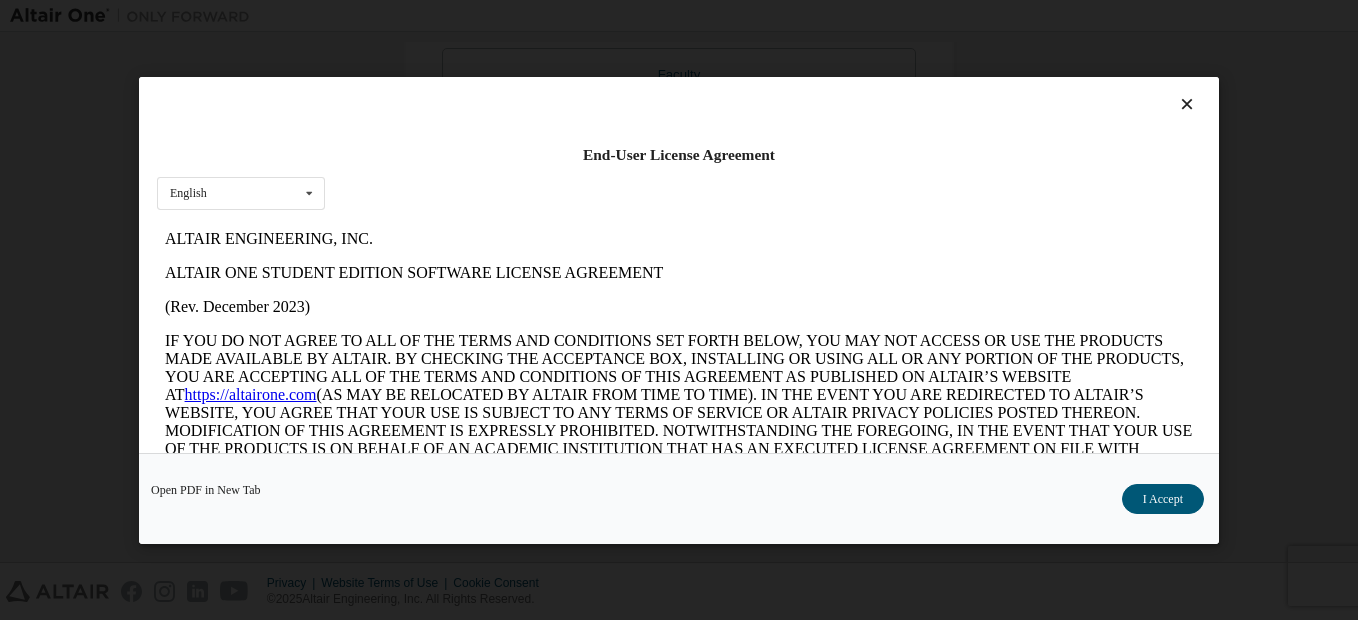 scroll, scrollTop: 0, scrollLeft: 0, axis: both 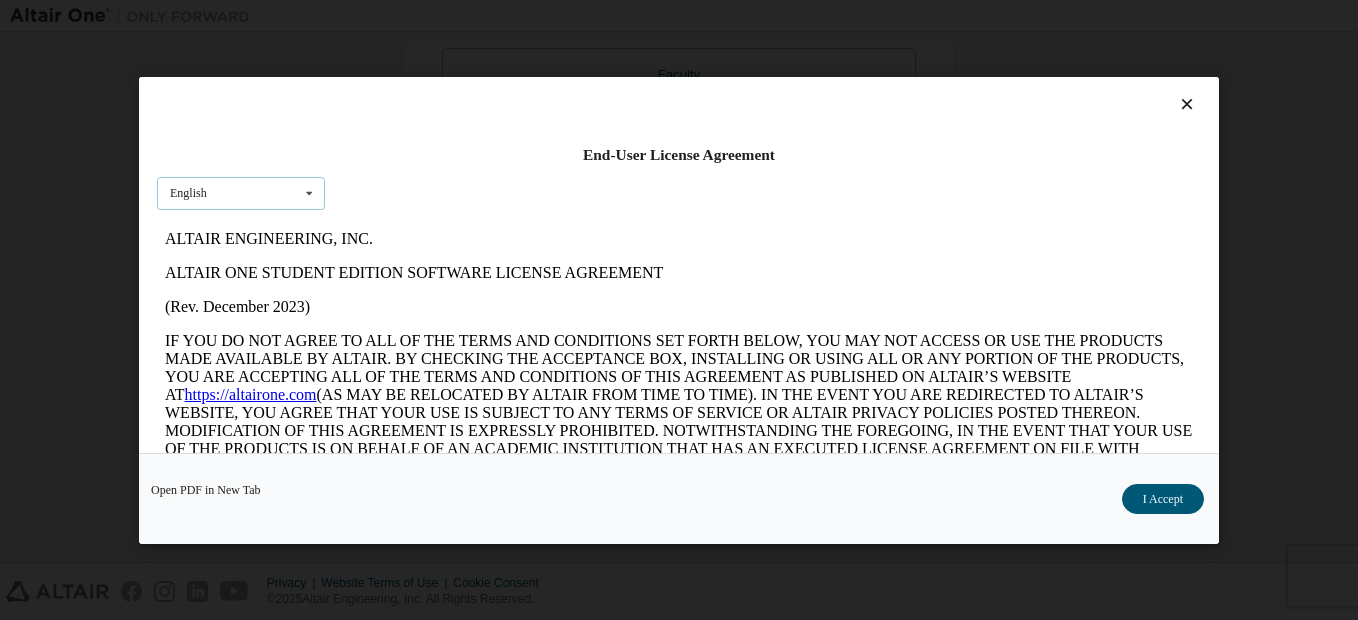 click at bounding box center (309, 192) 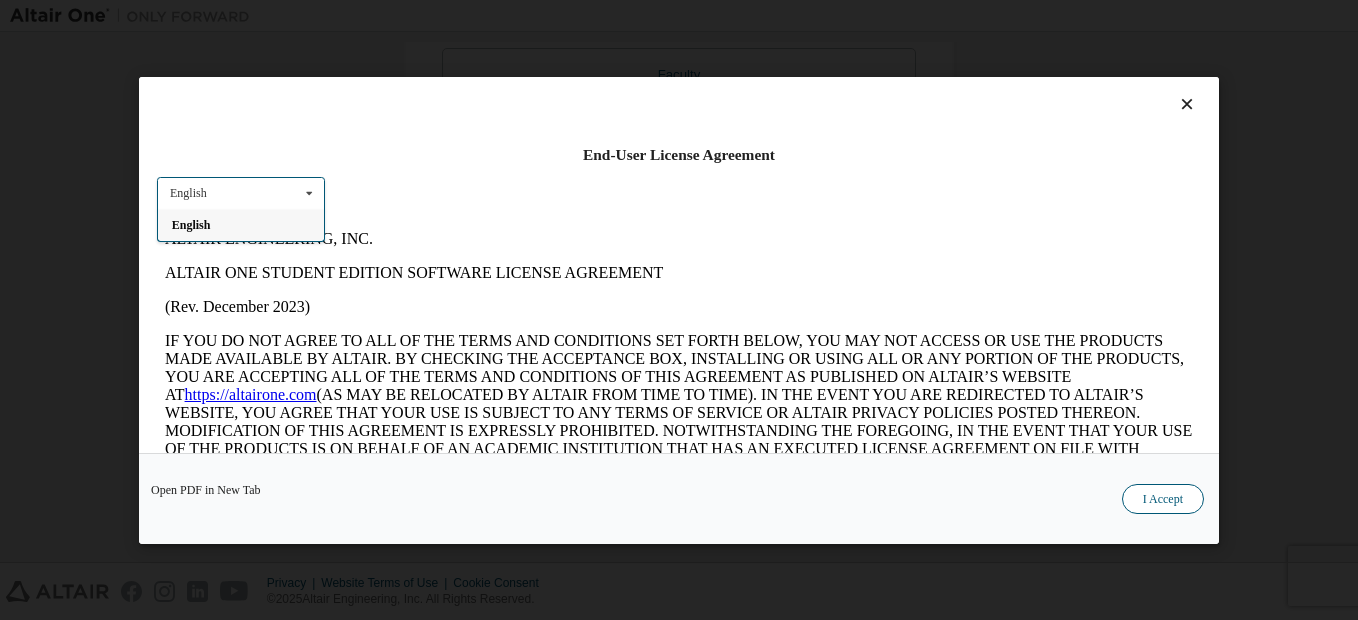 click on "I Accept" at bounding box center (1163, 499) 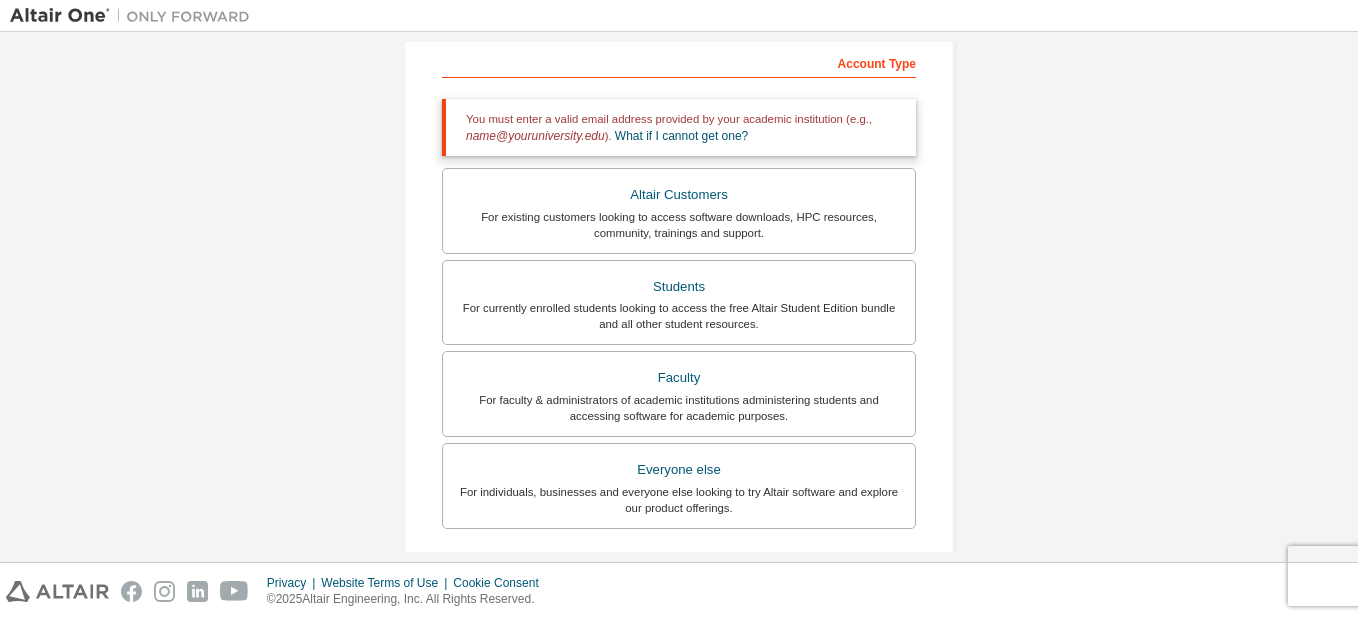 scroll, scrollTop: 0, scrollLeft: 0, axis: both 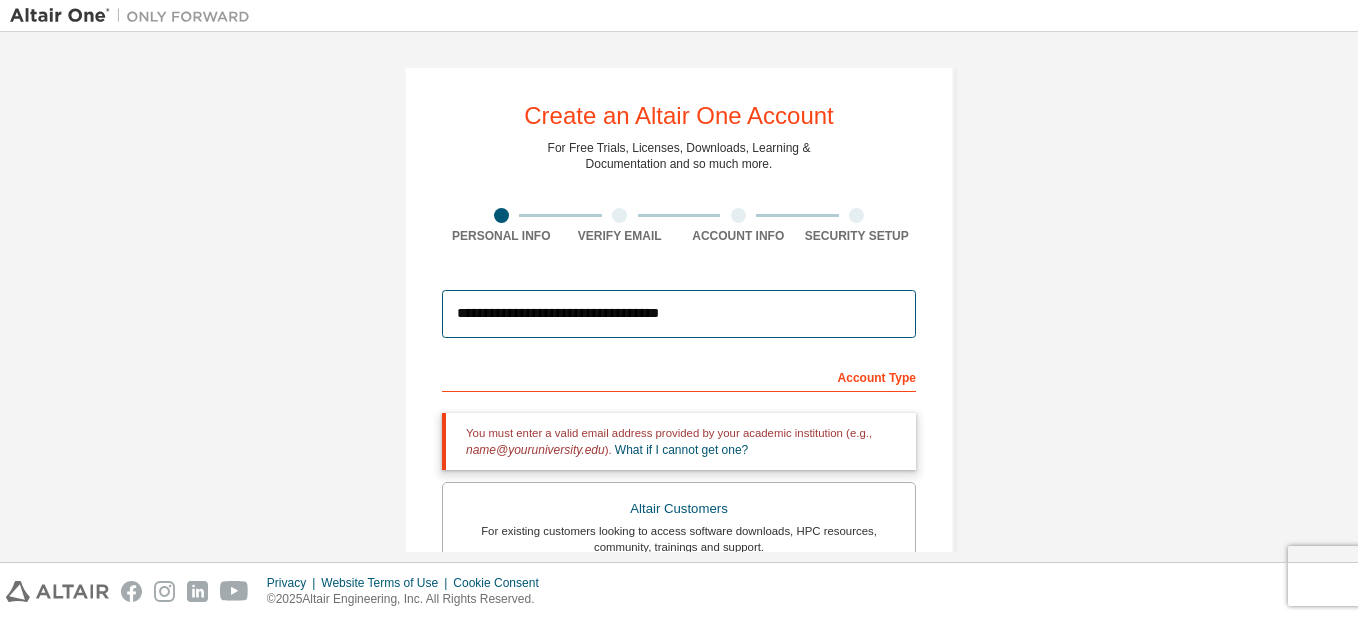 click on "**********" at bounding box center [679, 314] 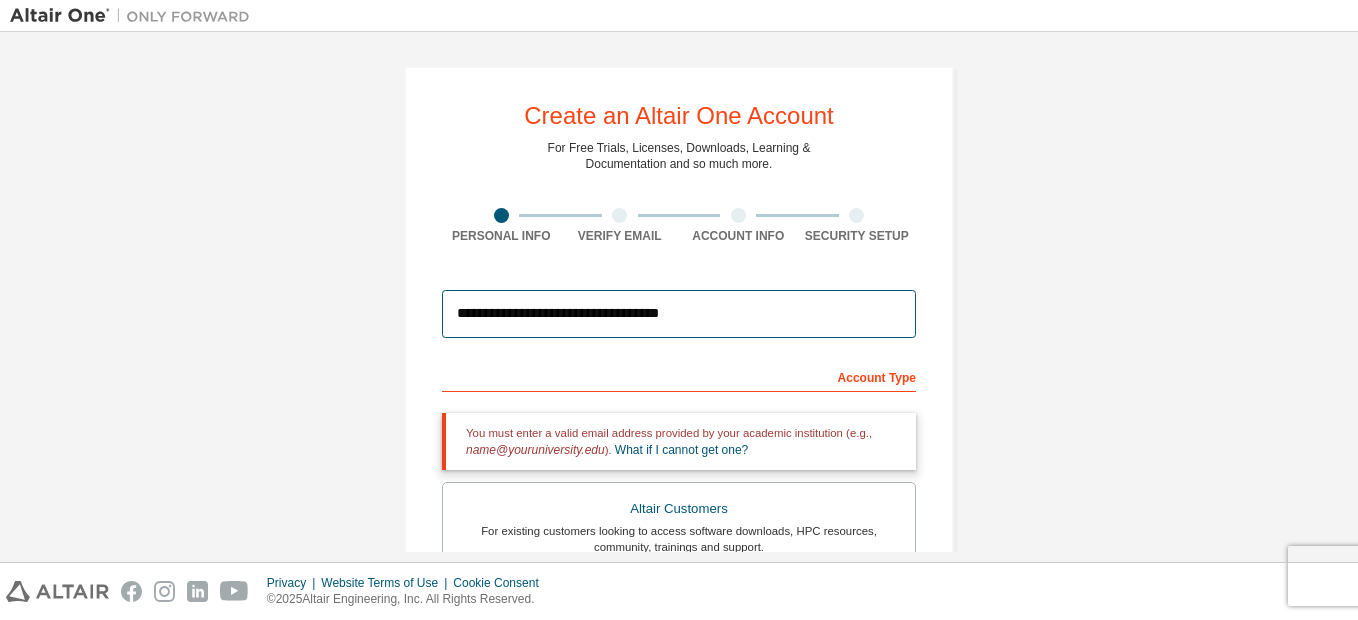 drag, startPoint x: 391, startPoint y: 279, endPoint x: 30, endPoint y: 208, distance: 367.91574 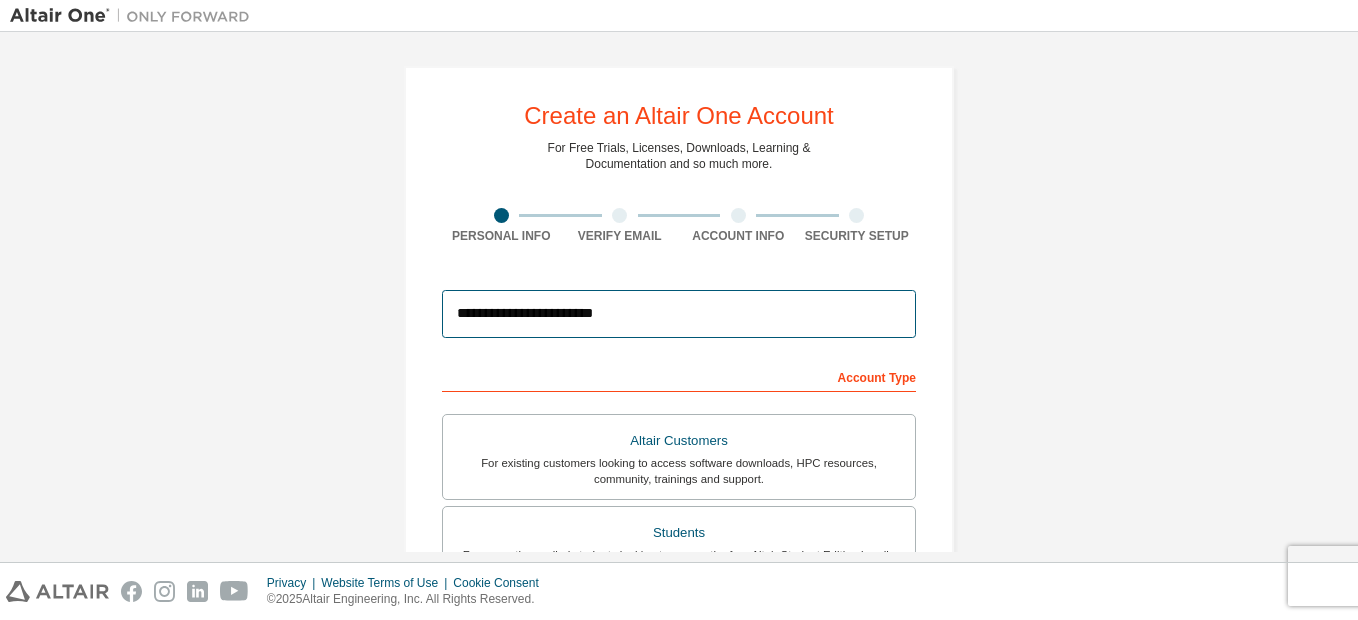 drag, startPoint x: 673, startPoint y: 321, endPoint x: 159, endPoint y: 221, distance: 523.63727 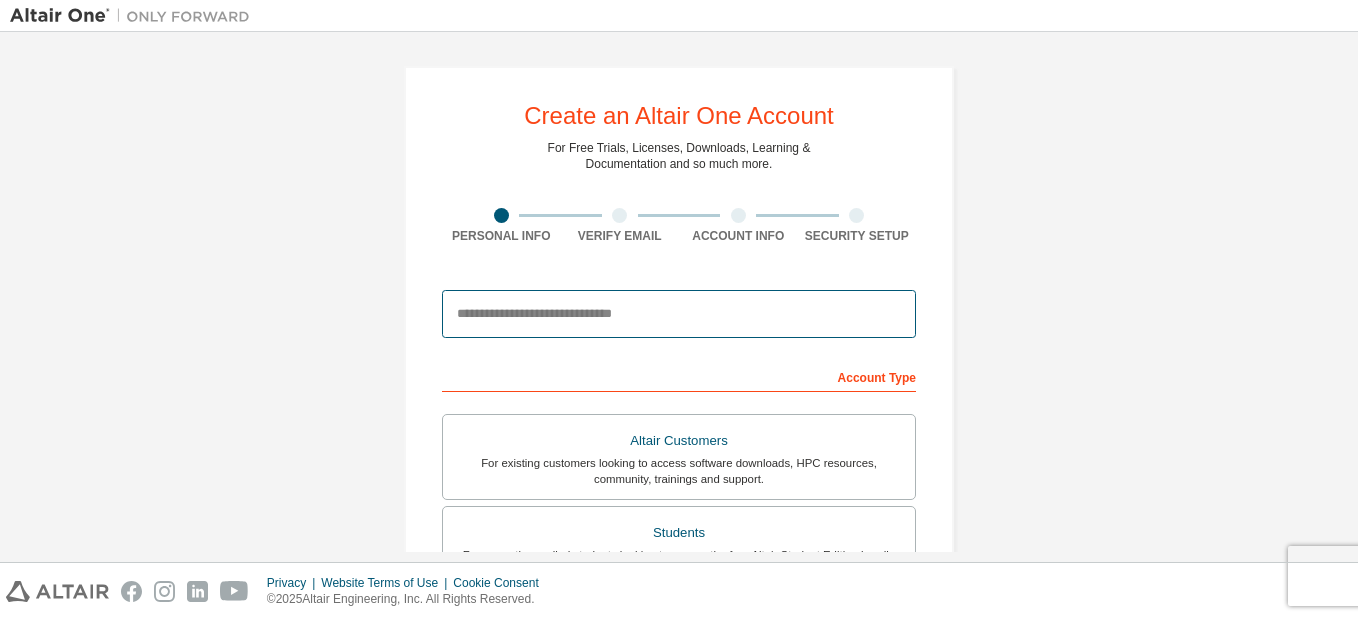 click at bounding box center (679, 314) 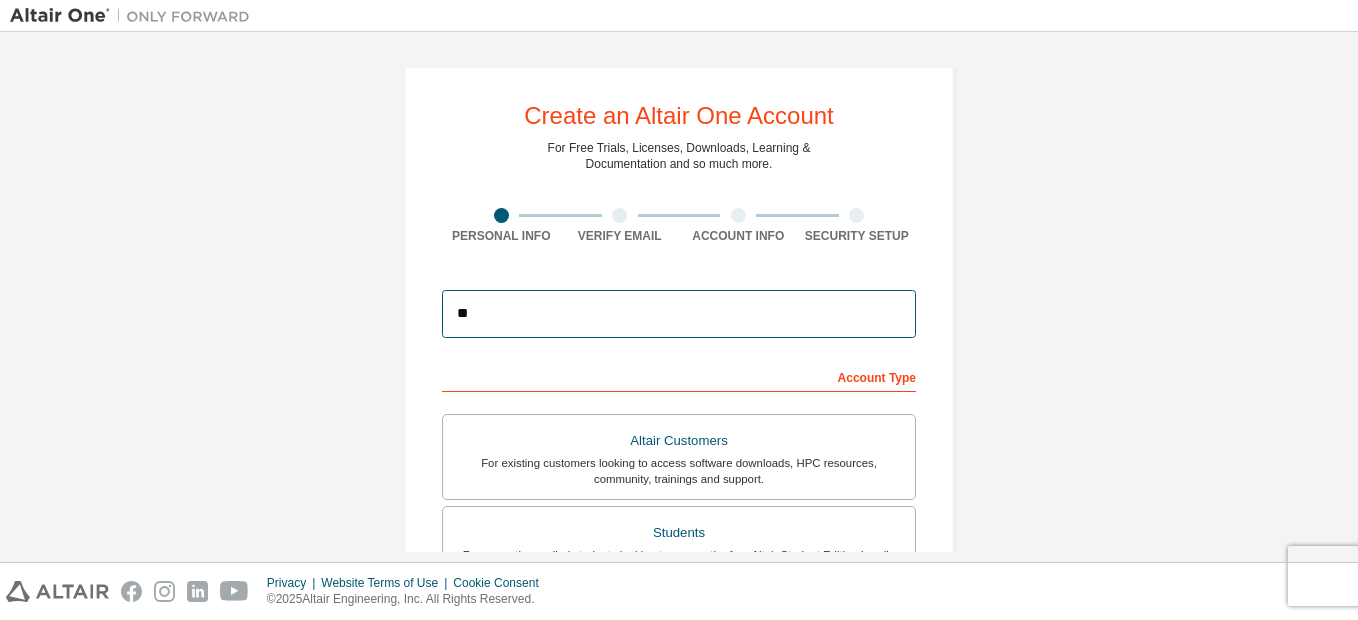 type on "*" 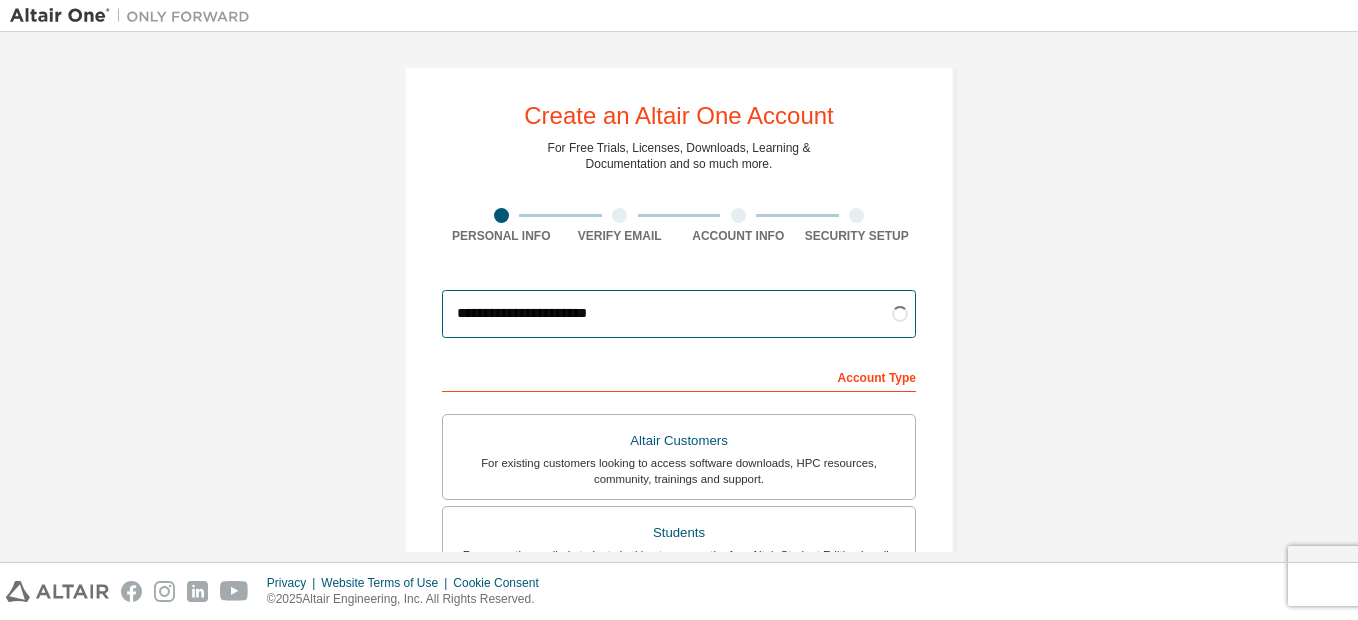 click on "**********" at bounding box center (679, 314) 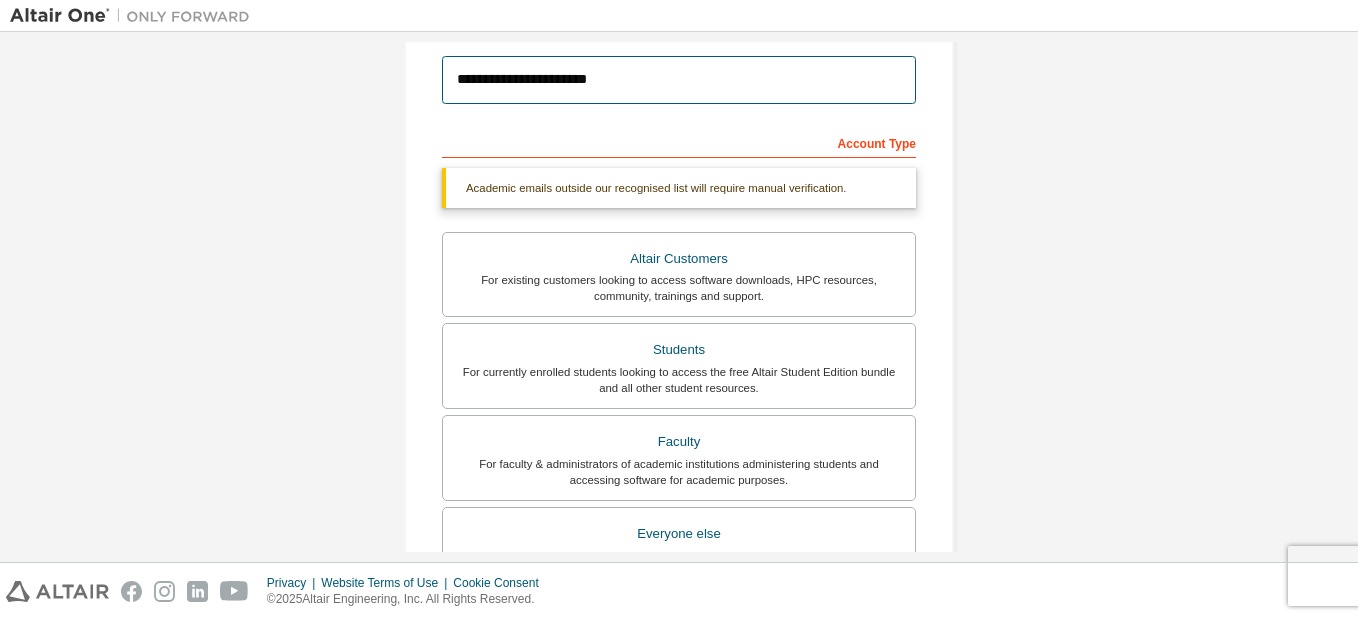 scroll, scrollTop: 0, scrollLeft: 0, axis: both 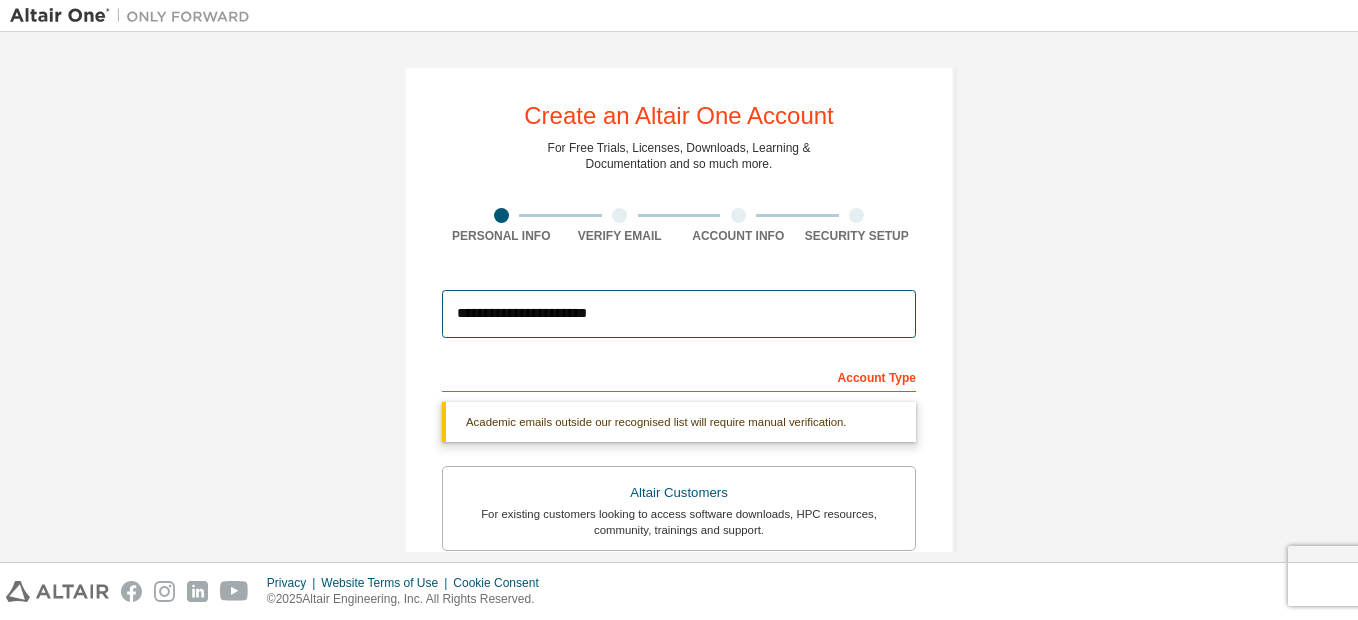 click on "**********" at bounding box center [679, 314] 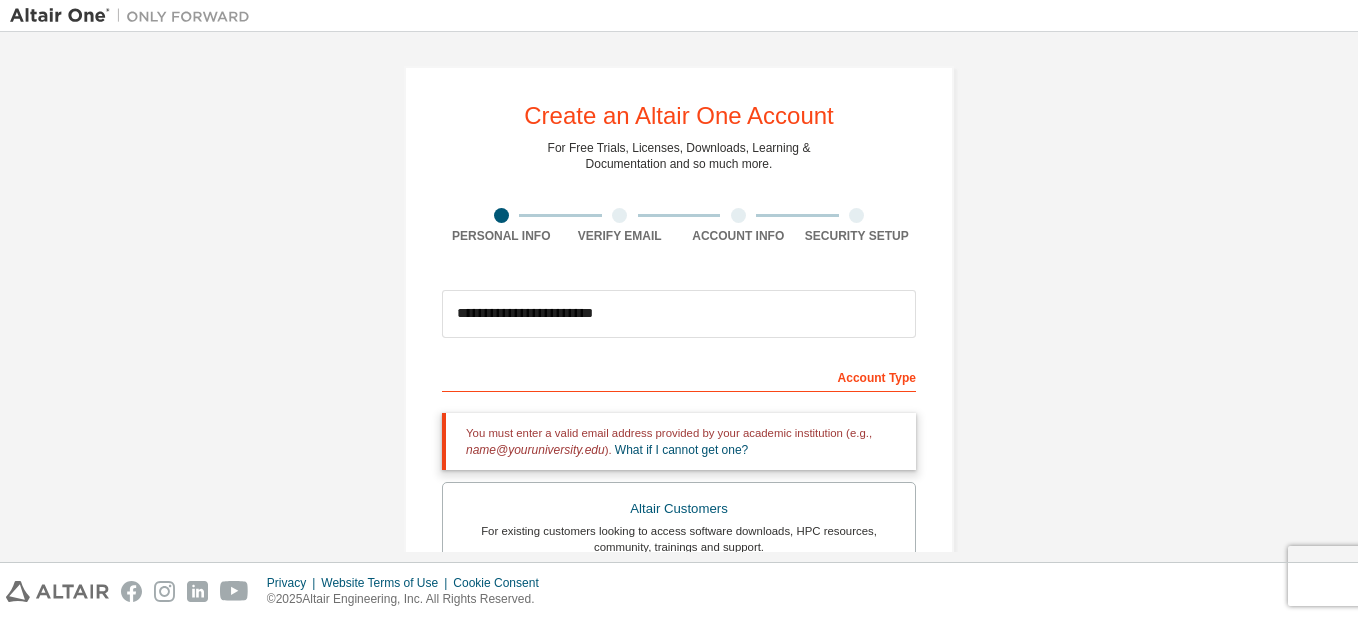 click on "**********" at bounding box center [679, 314] 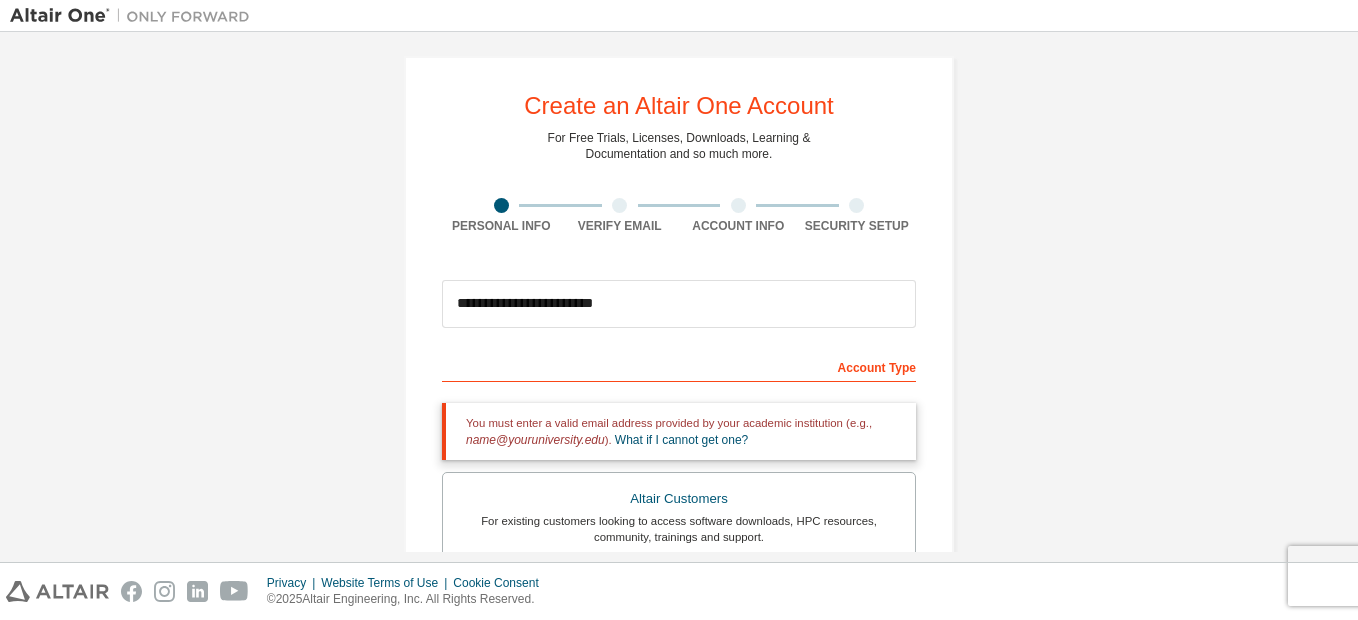 scroll, scrollTop: 0, scrollLeft: 0, axis: both 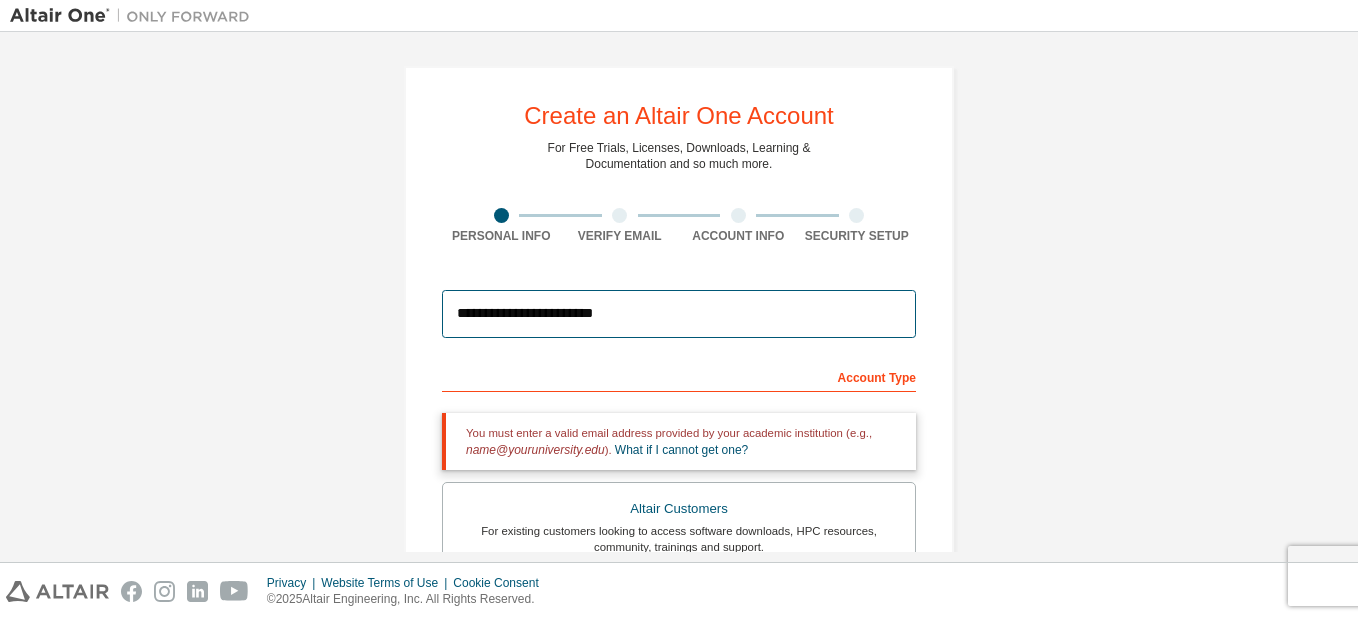 drag, startPoint x: 687, startPoint y: 319, endPoint x: 97, endPoint y: 310, distance: 590.06866 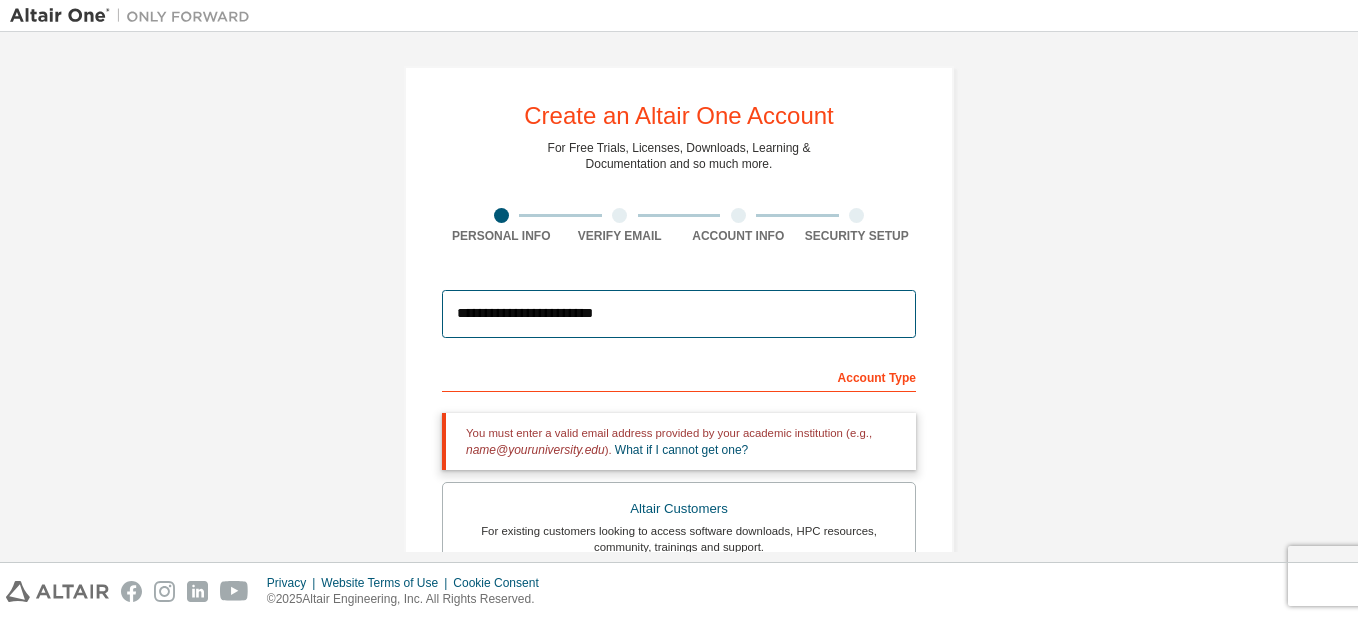 paste 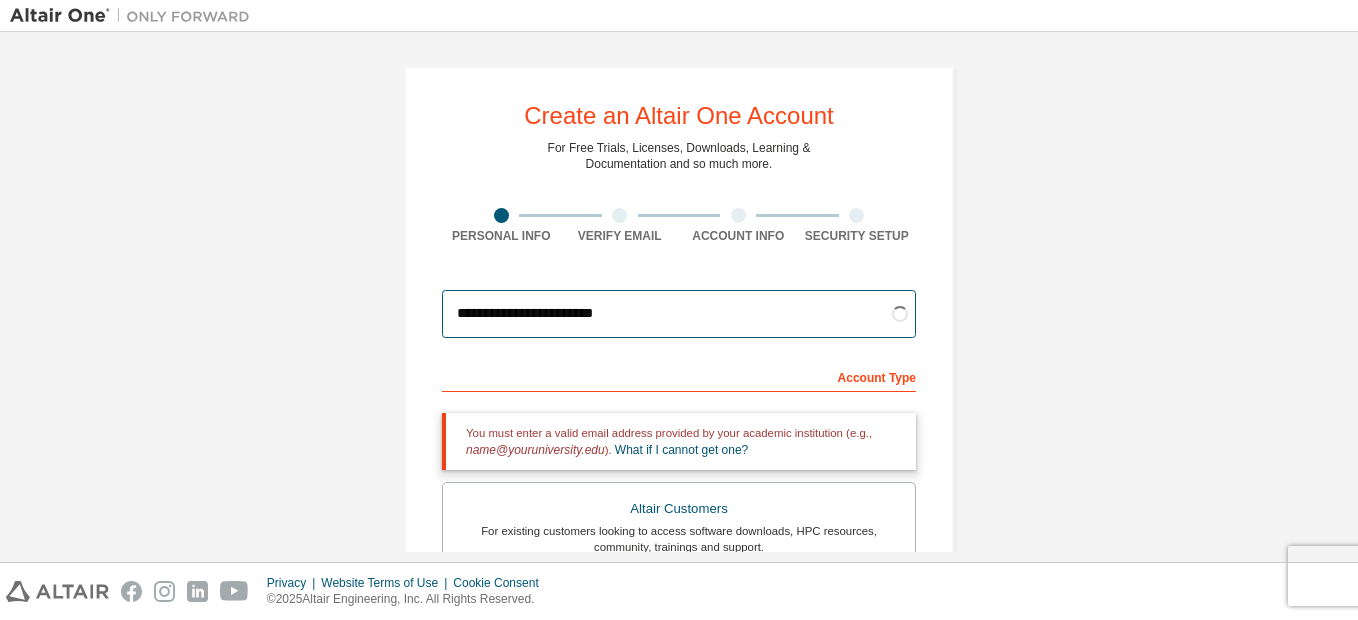 type on "**********" 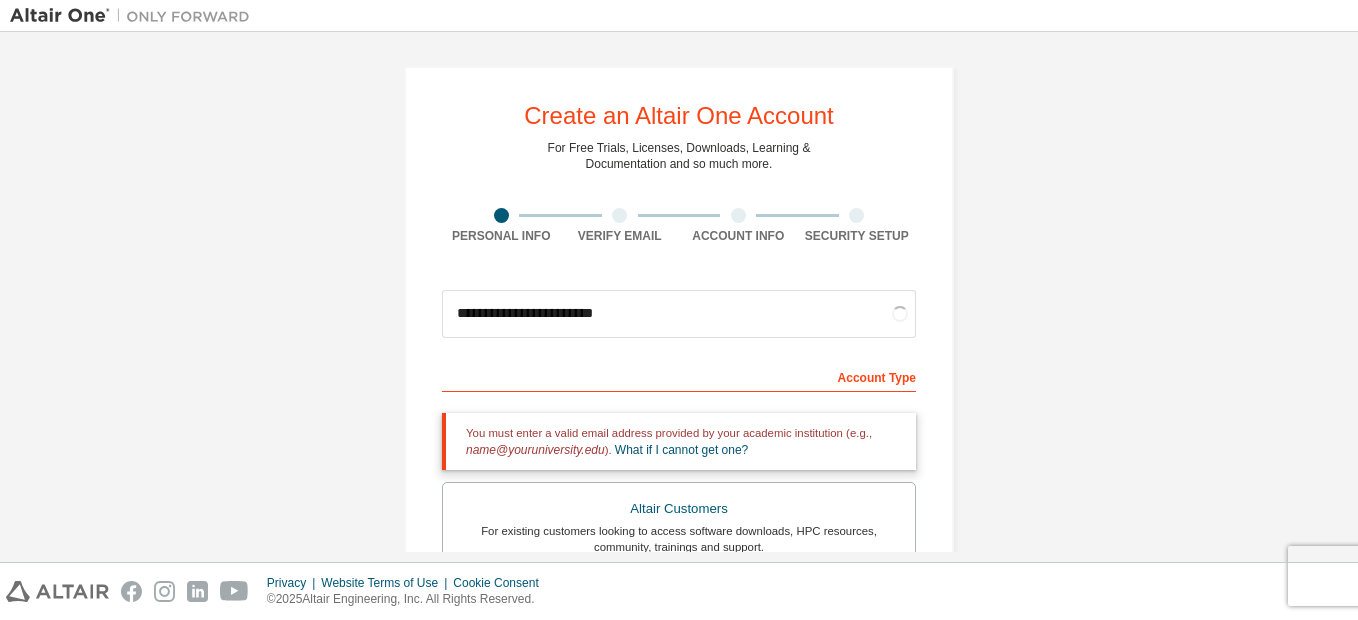 click on "**********" at bounding box center (679, 605) 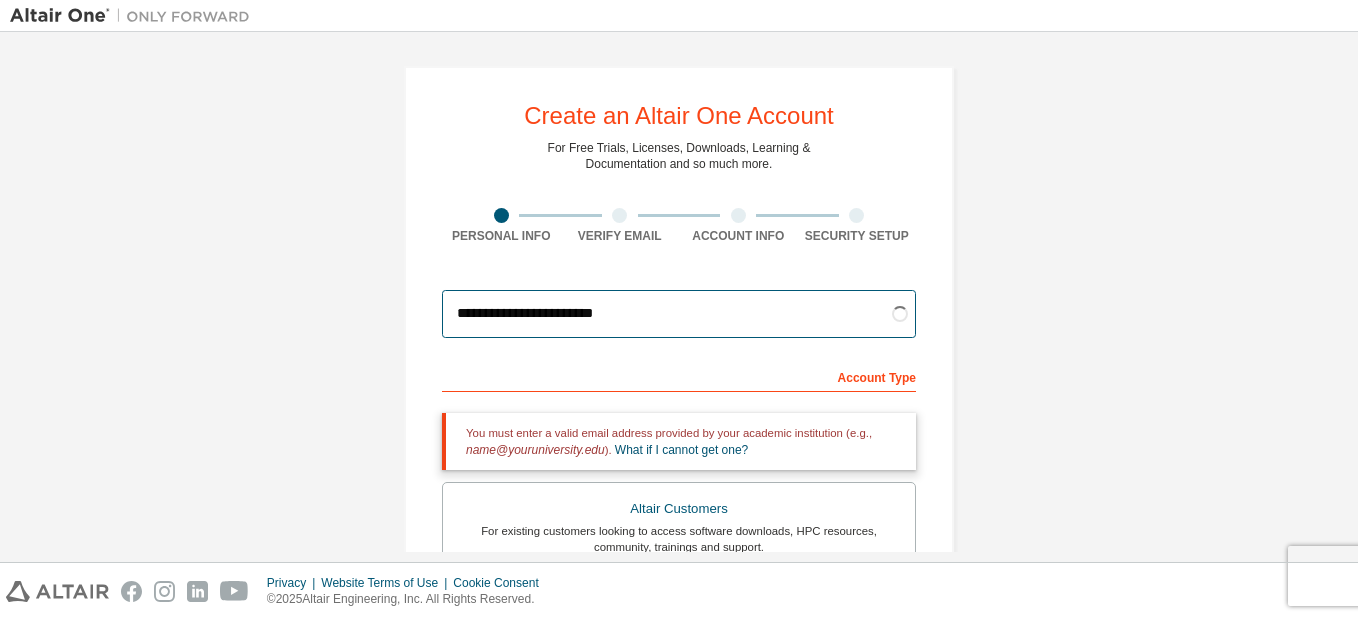 click on "**********" at bounding box center (679, 314) 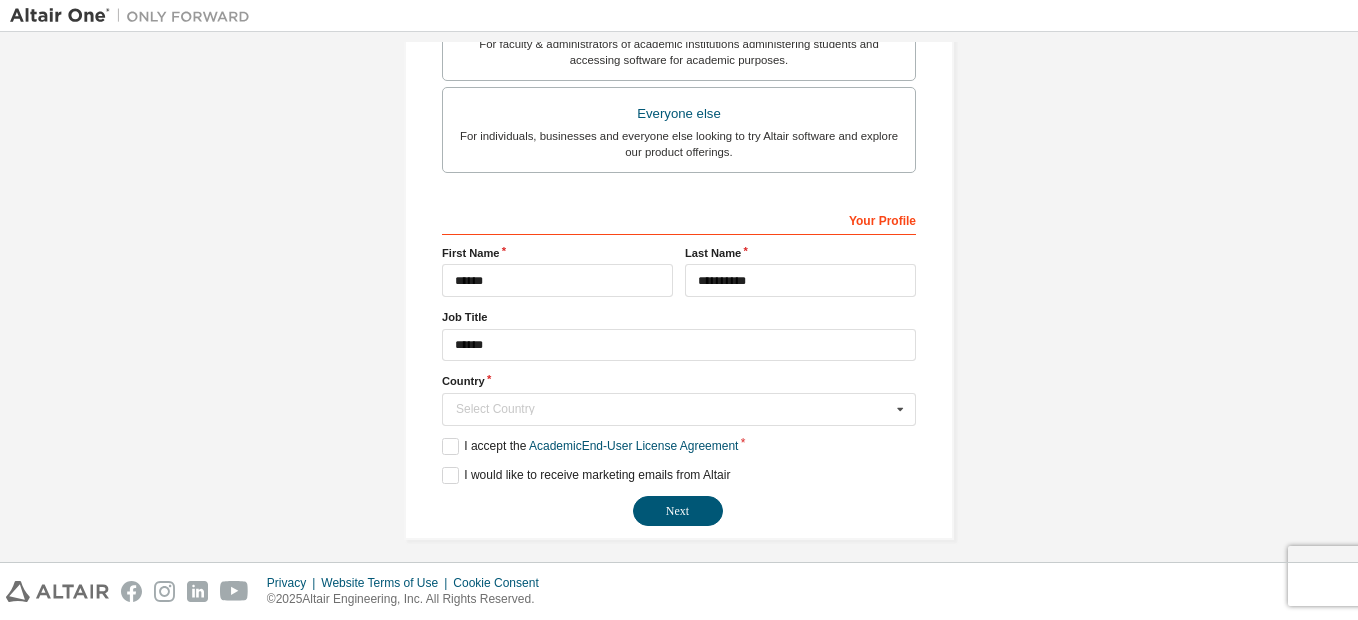 scroll, scrollTop: 614, scrollLeft: 0, axis: vertical 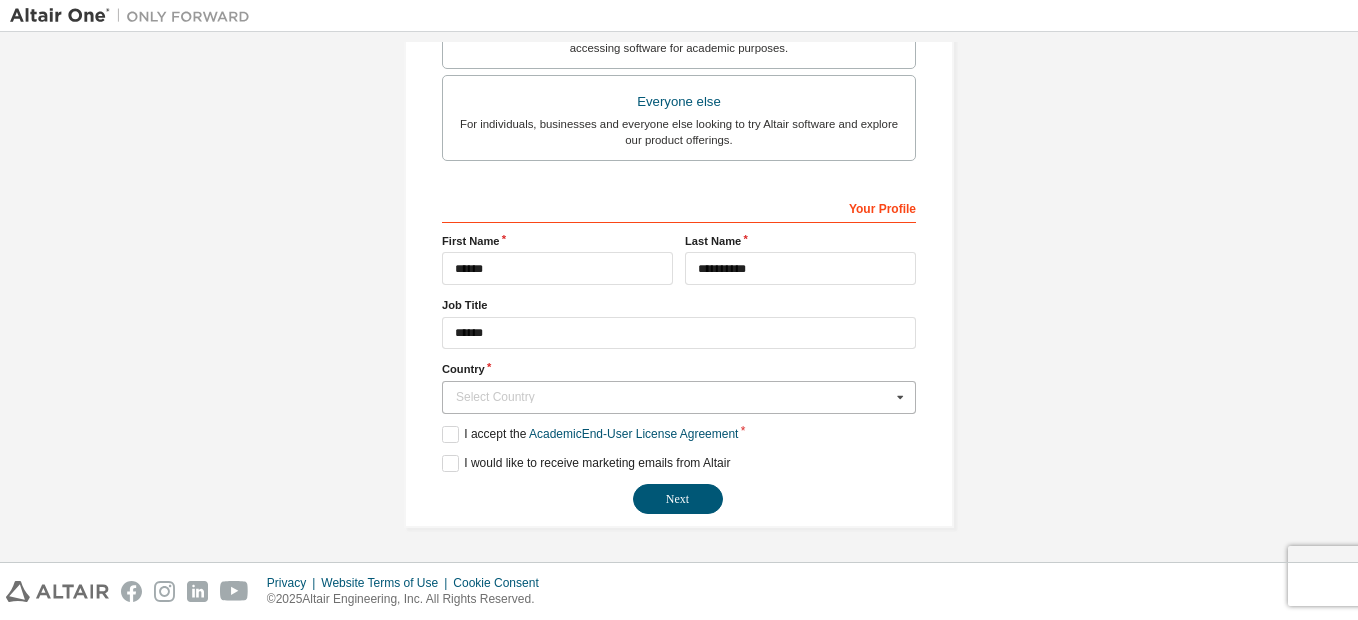 click on "Select Country" at bounding box center [673, 397] 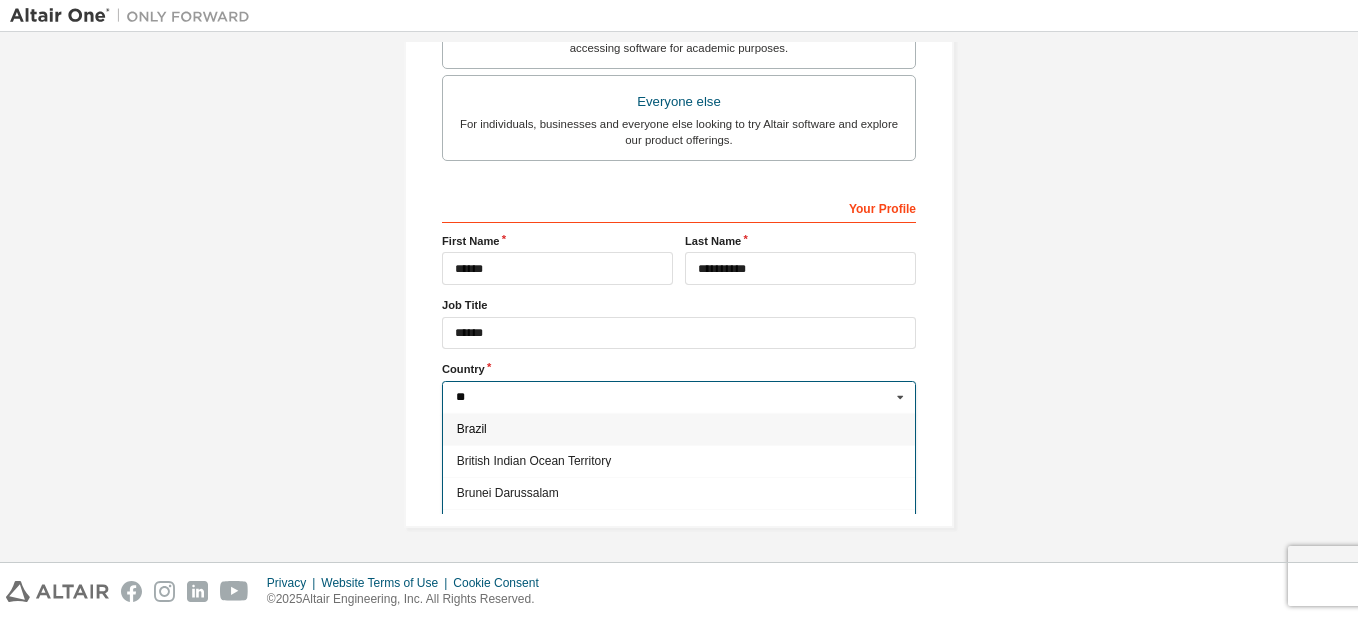 type on "**" 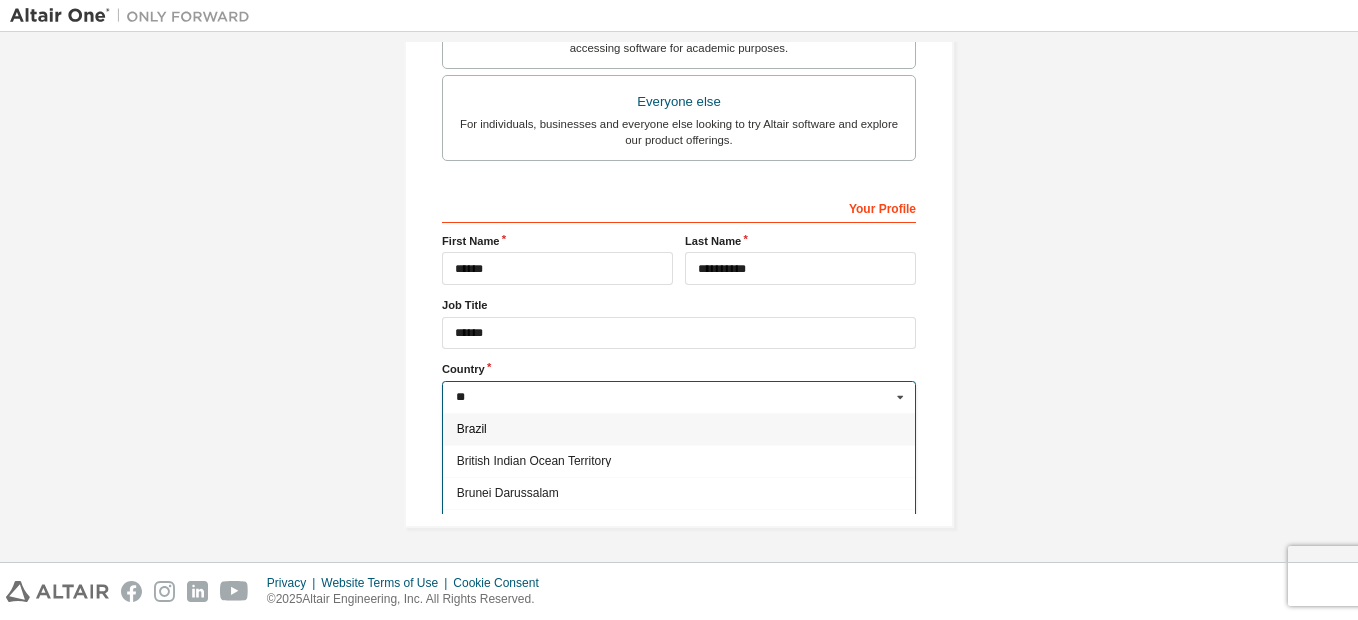 click on "Brazil" at bounding box center [679, 429] 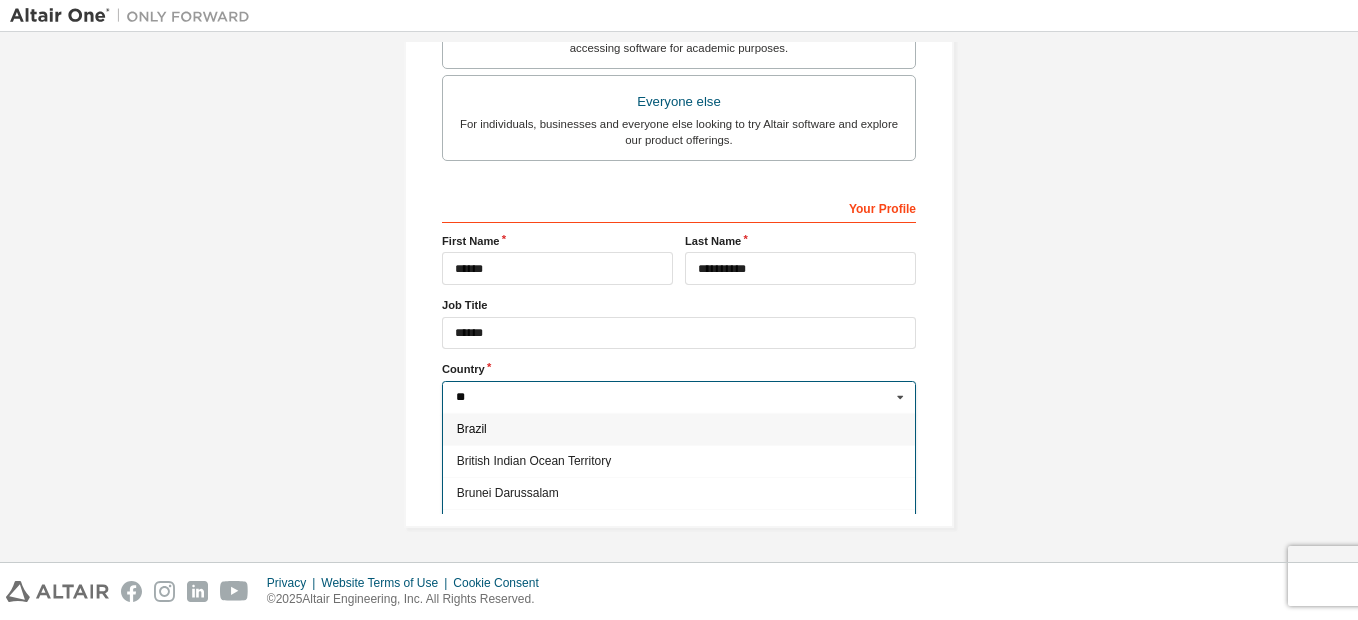 type on "***" 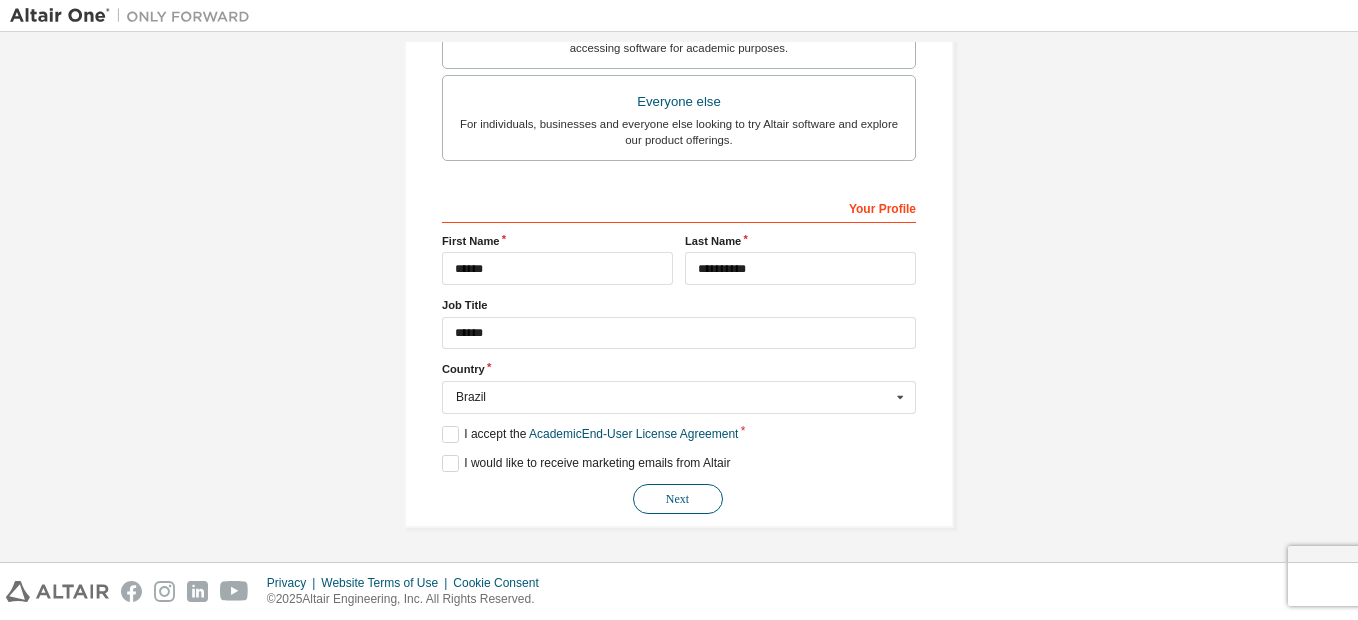 click on "Next" at bounding box center [678, 499] 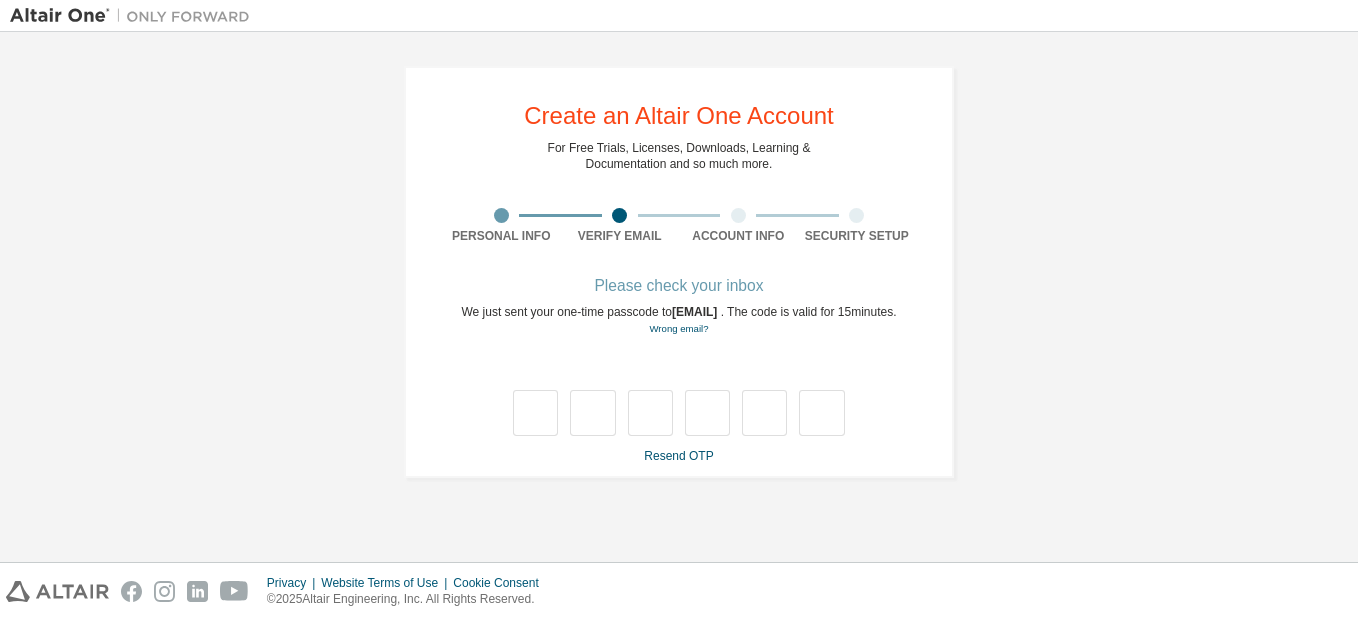 scroll, scrollTop: 0, scrollLeft: 0, axis: both 